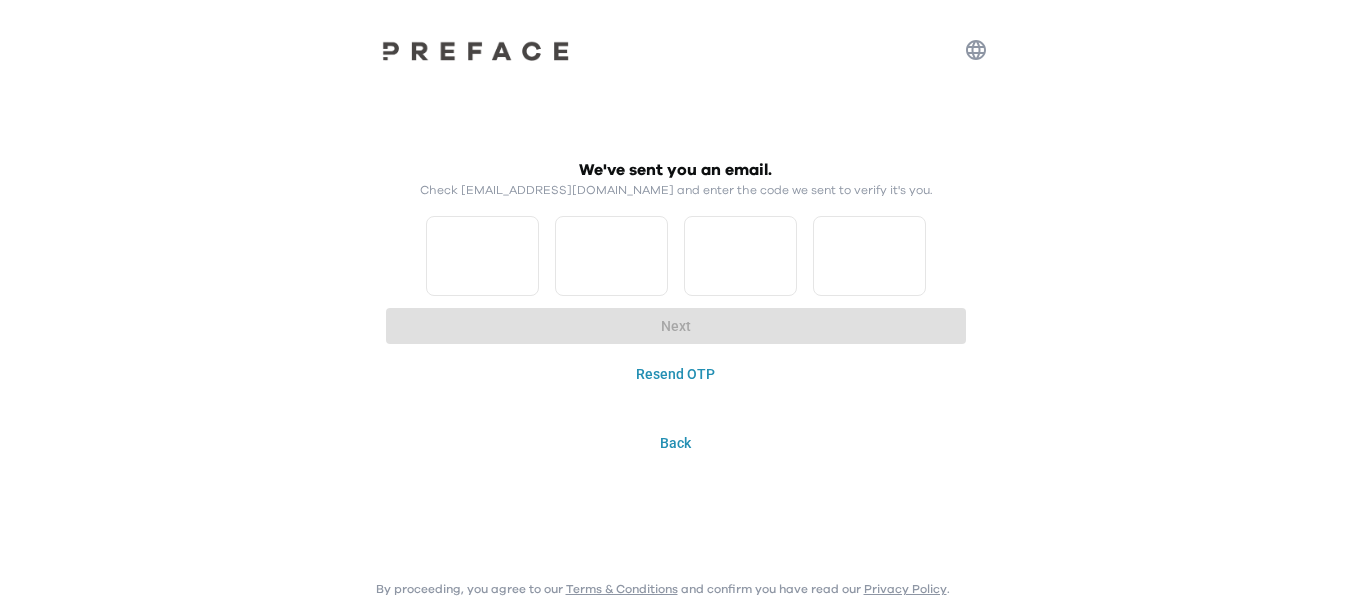scroll, scrollTop: 0, scrollLeft: 0, axis: both 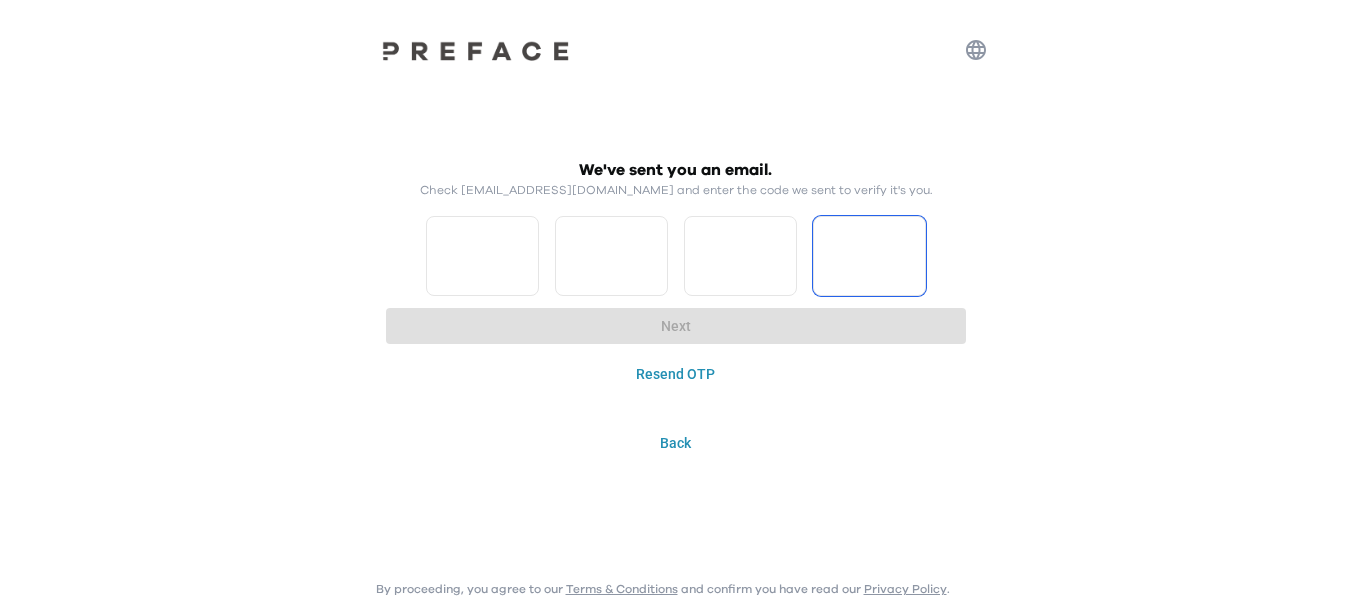 click on "We've sent you an email. Check [EMAIL_ADDRESS][DOMAIN_NAME] and enter the code we sent to verify it's you. Next Resend OTP Back By proceeding, you agree to our   Terms & Conditions   and confirm you have read our   Privacy Policy ." at bounding box center (675, 230) 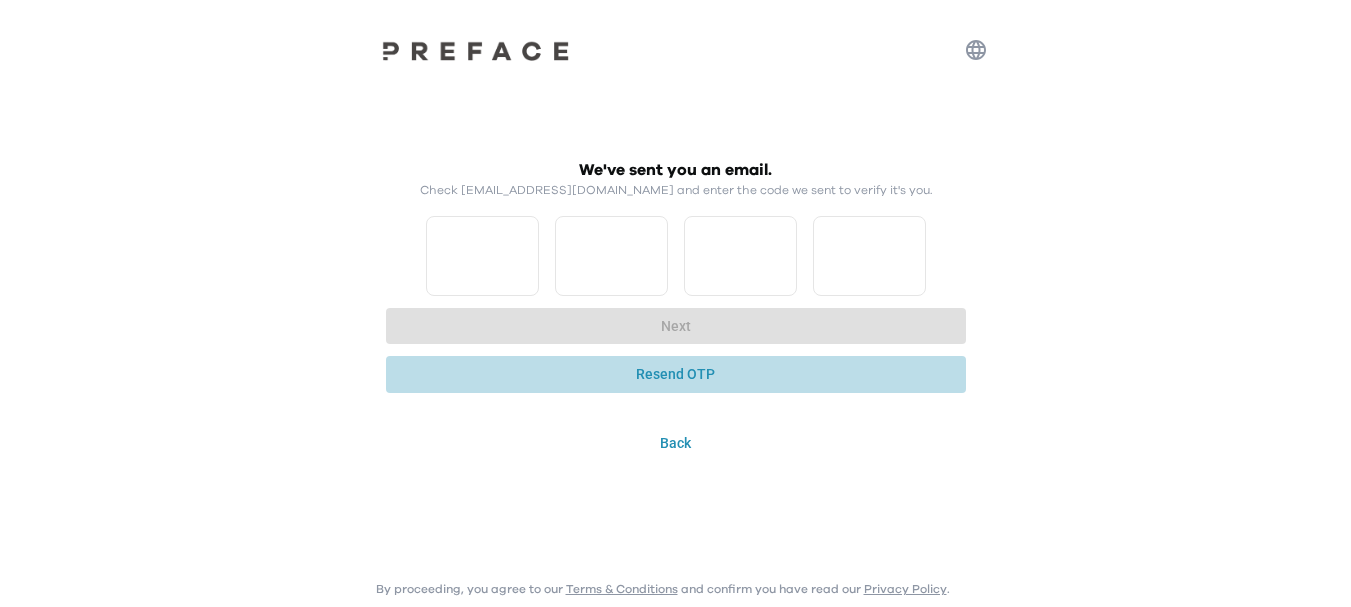 click on "Resend OTP" at bounding box center [676, 374] 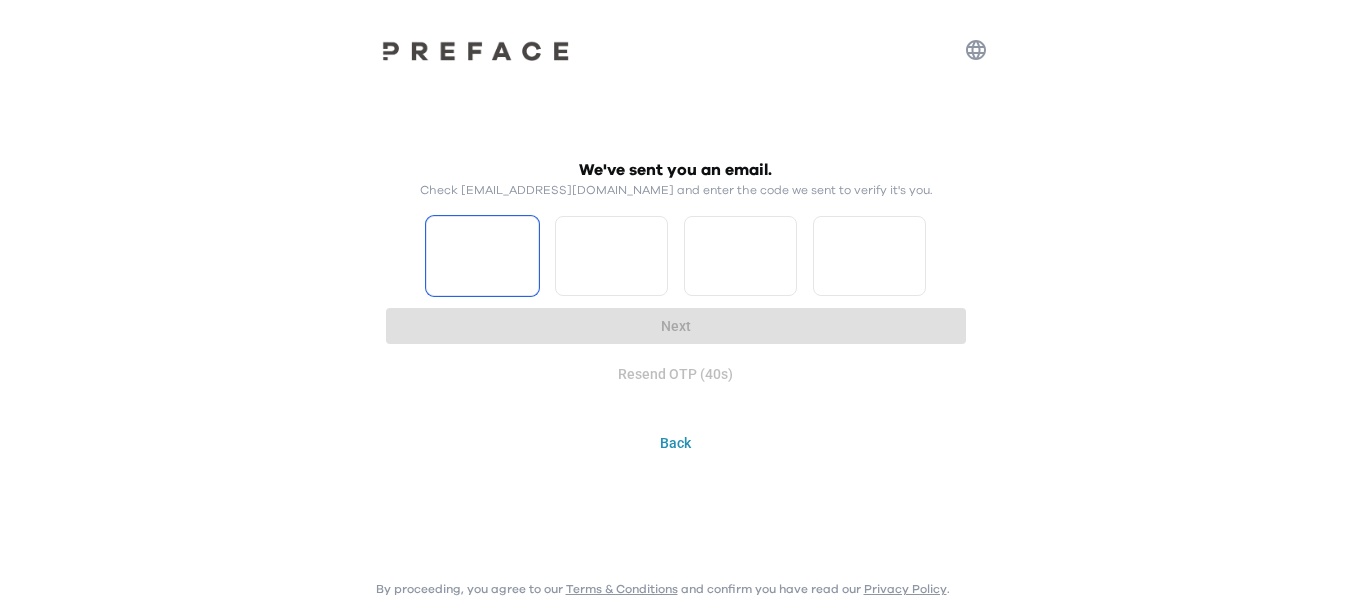 click at bounding box center [482, 256] 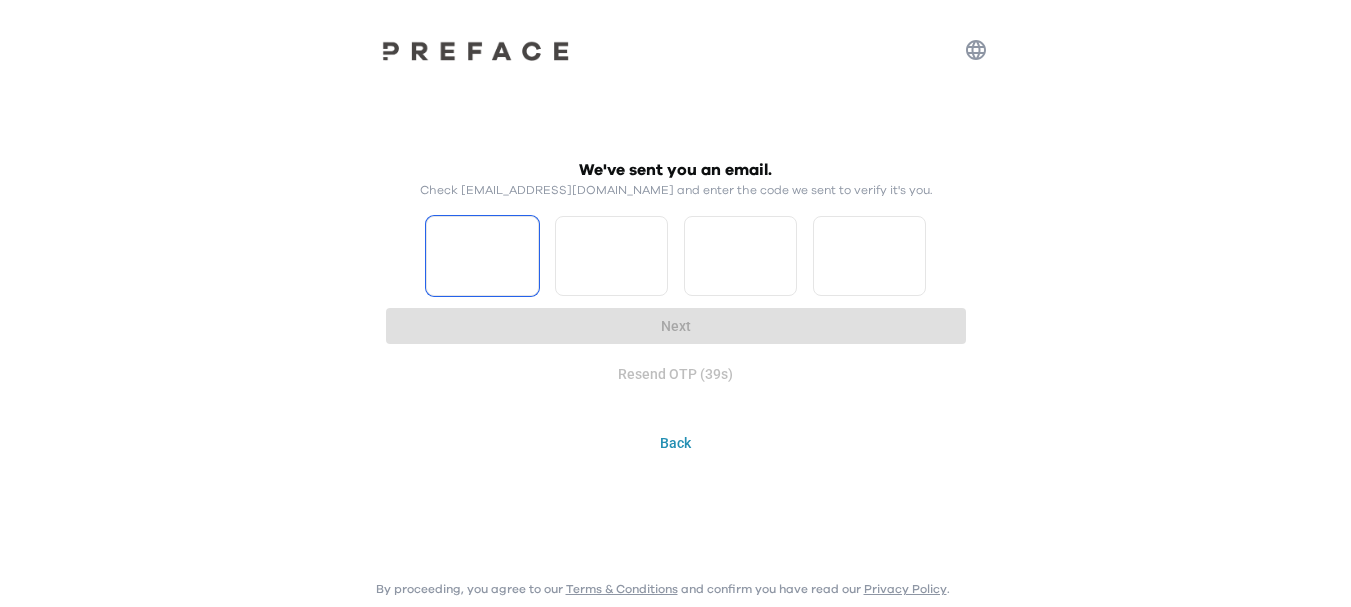 type on "*" 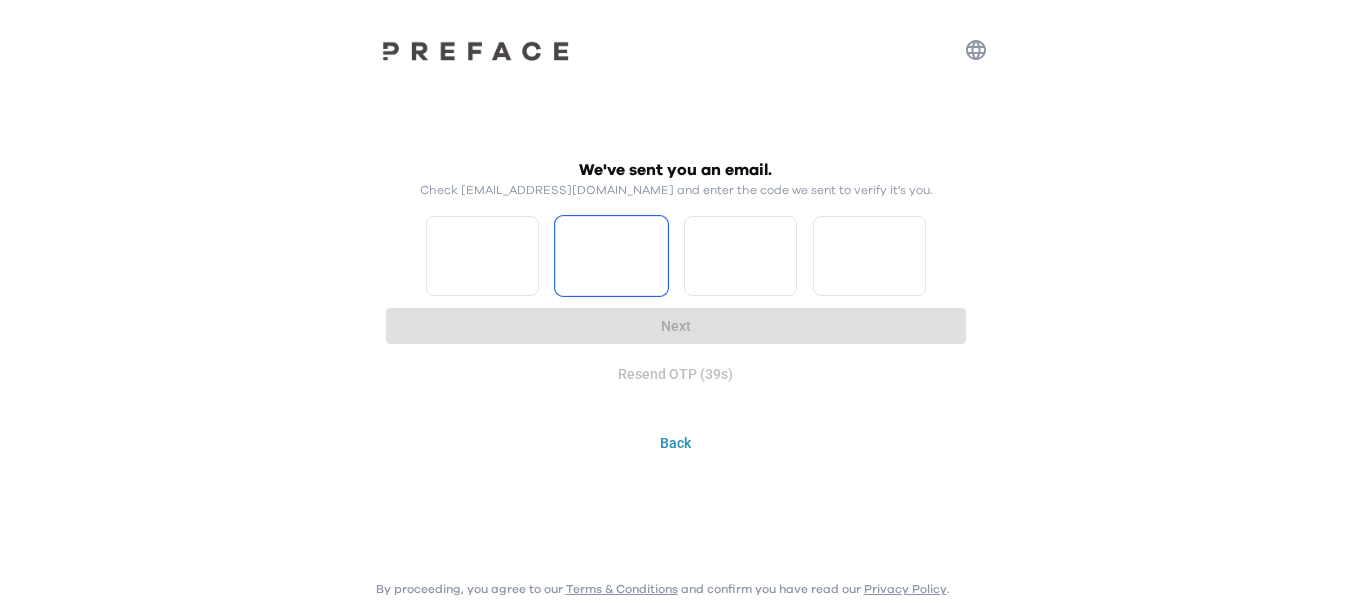 type on "*" 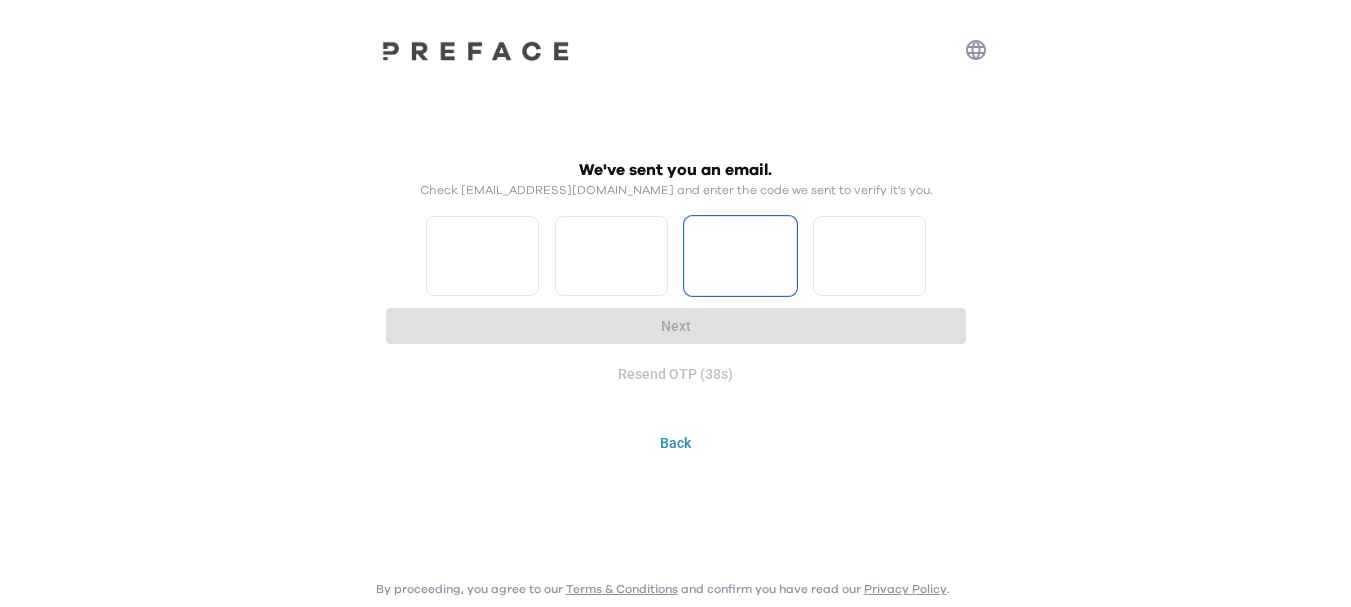 type on "*" 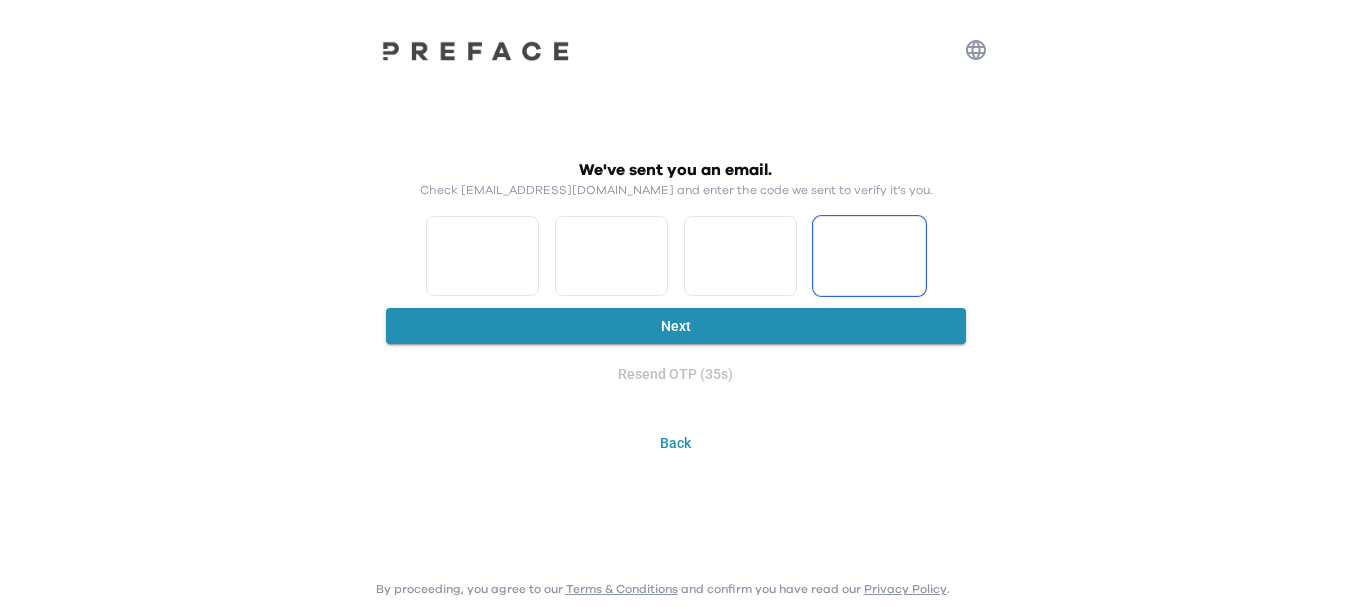 type on "*" 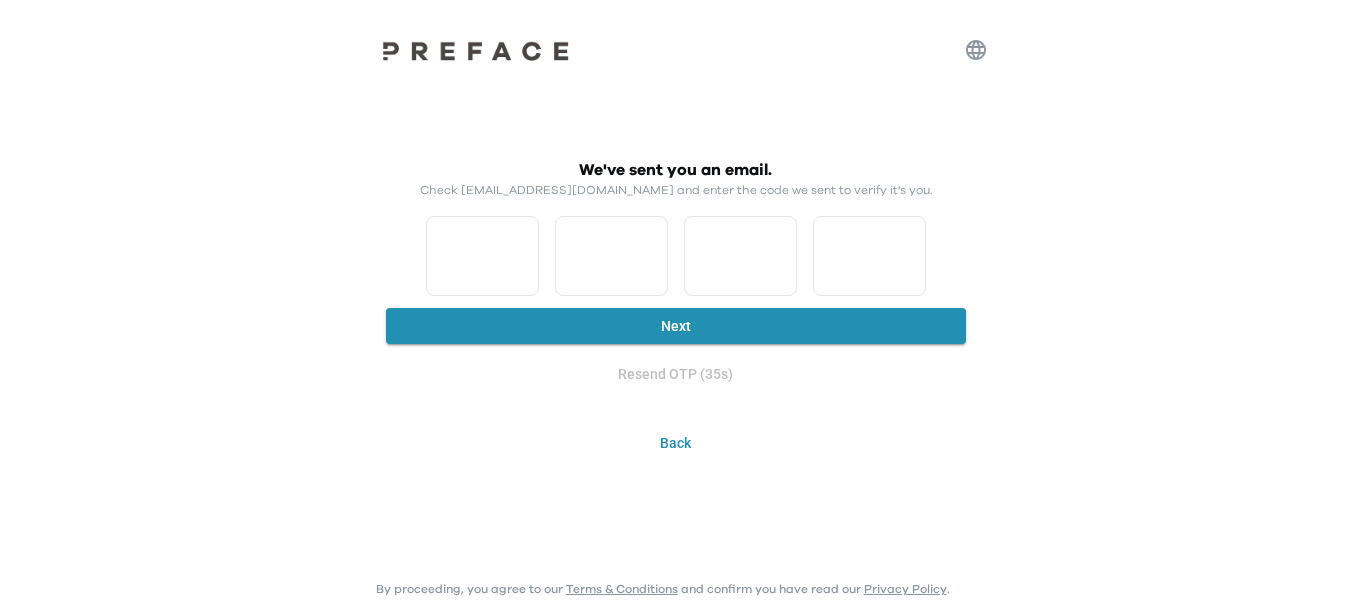 click on "We've sent you an email. Check [EMAIL_ADDRESS][DOMAIN_NAME] and enter the code we sent to verify it's you. * * * * Next Resend OTP (35s) Back By proceeding, you agree to our   Terms & Conditions   and confirm you have read our   Privacy Policy . Preface" at bounding box center [675, 230] 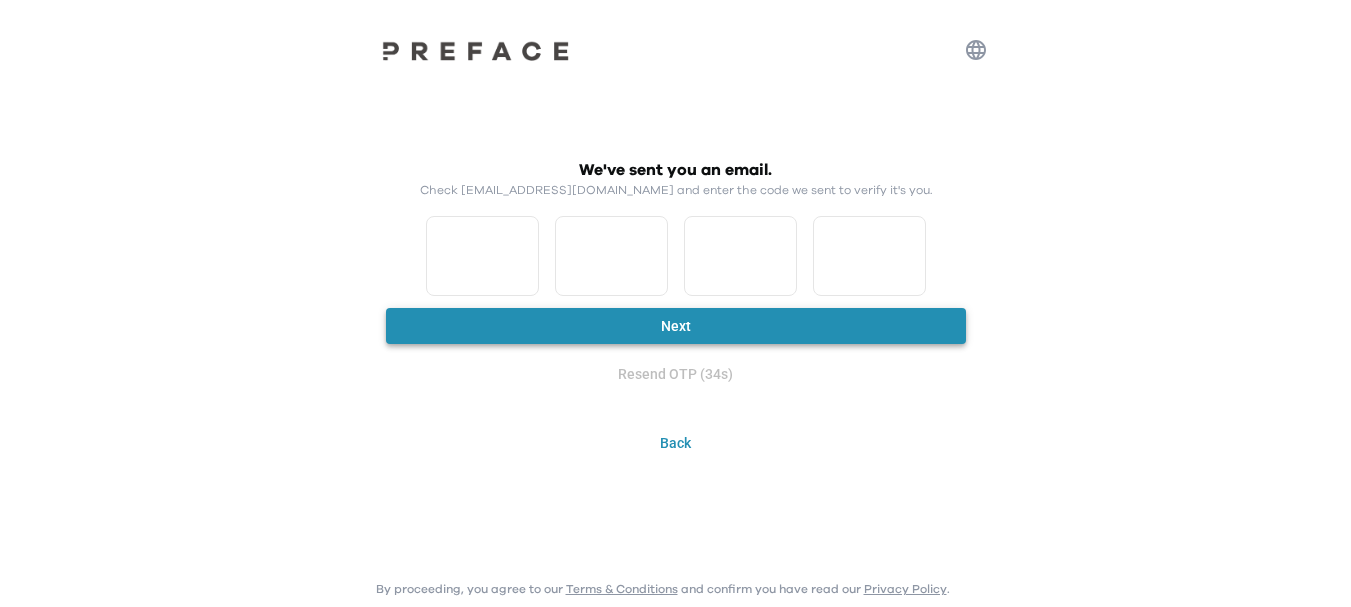 click on "Next" at bounding box center [676, 326] 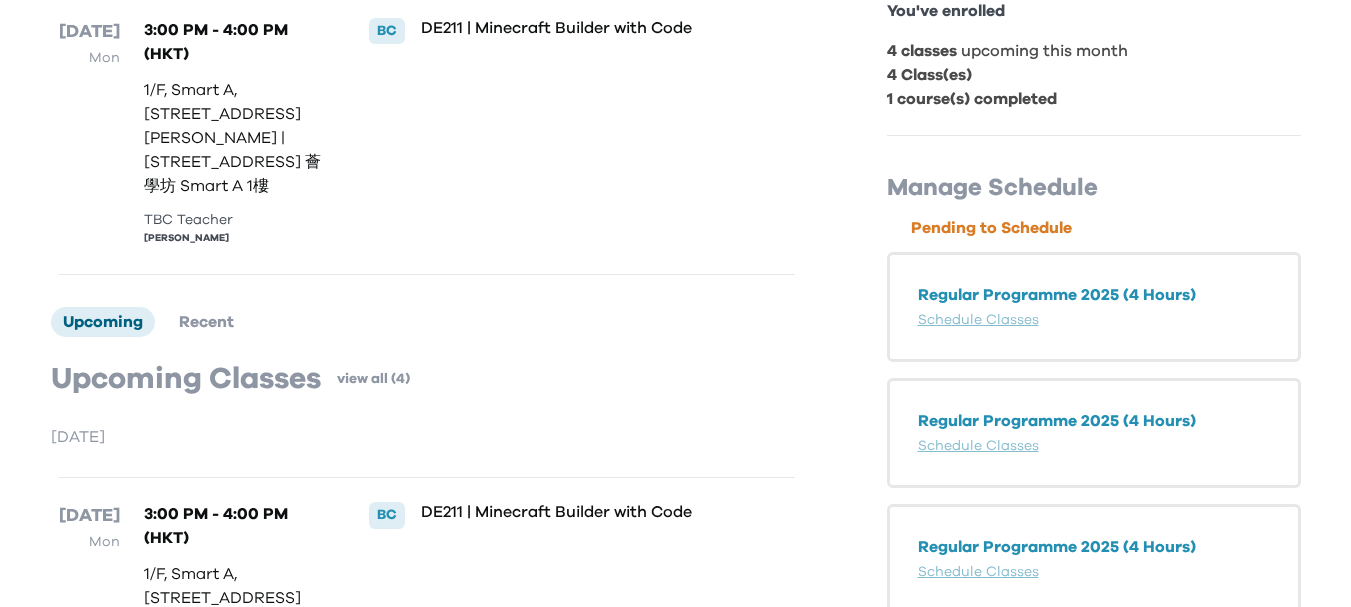 scroll, scrollTop: 400, scrollLeft: 0, axis: vertical 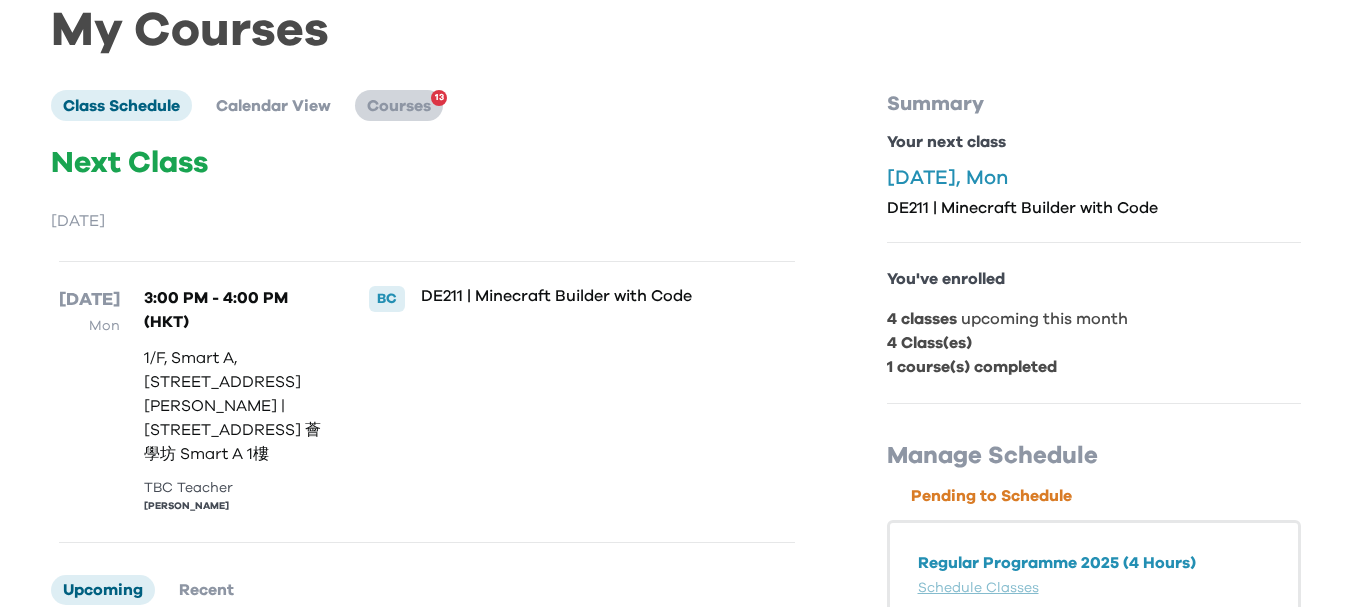 click on "Courses" at bounding box center [399, 106] 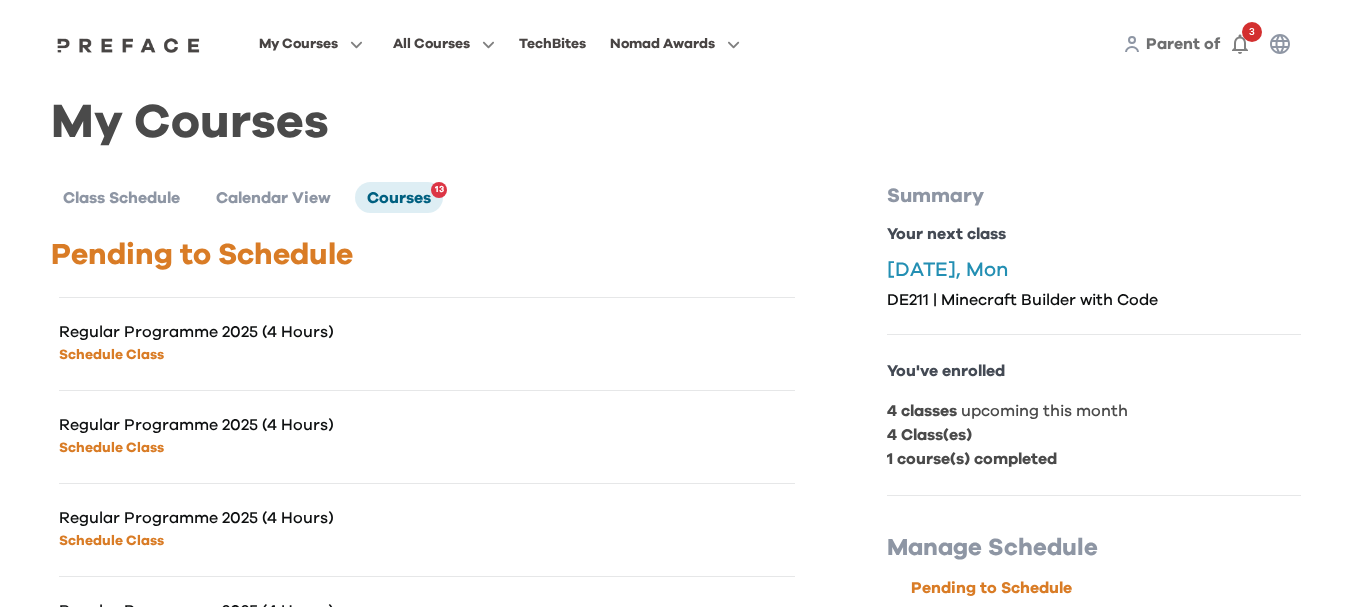 scroll, scrollTop: 100, scrollLeft: 0, axis: vertical 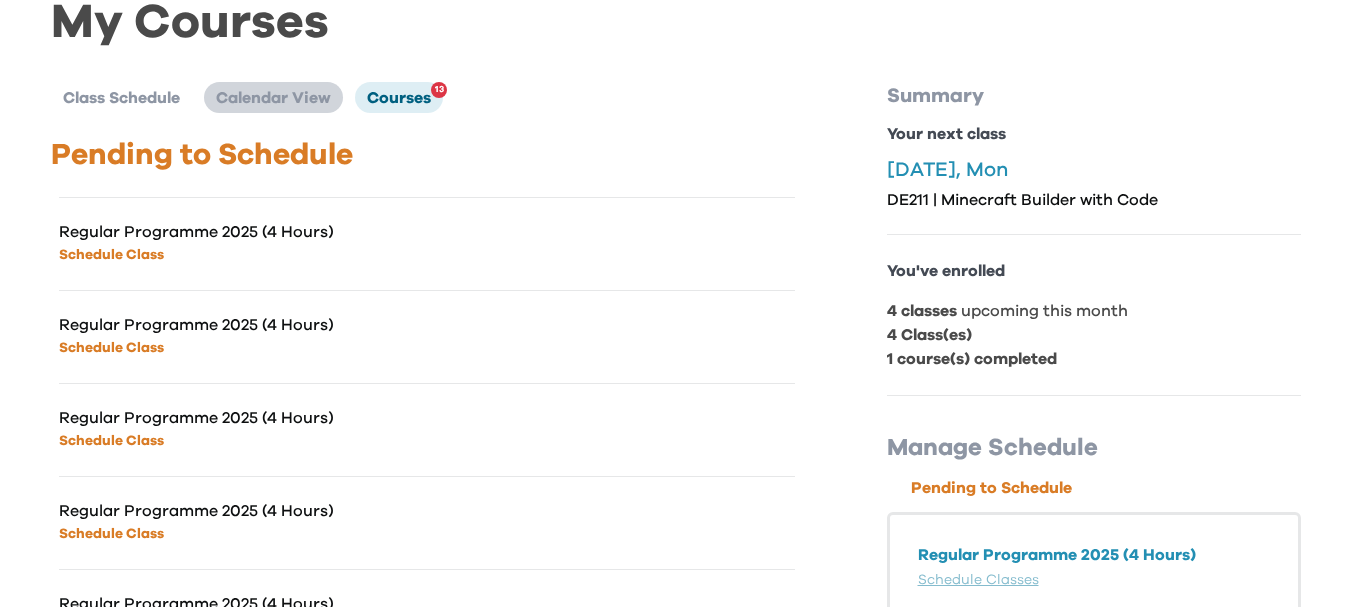 click on "Calendar View" at bounding box center [273, 98] 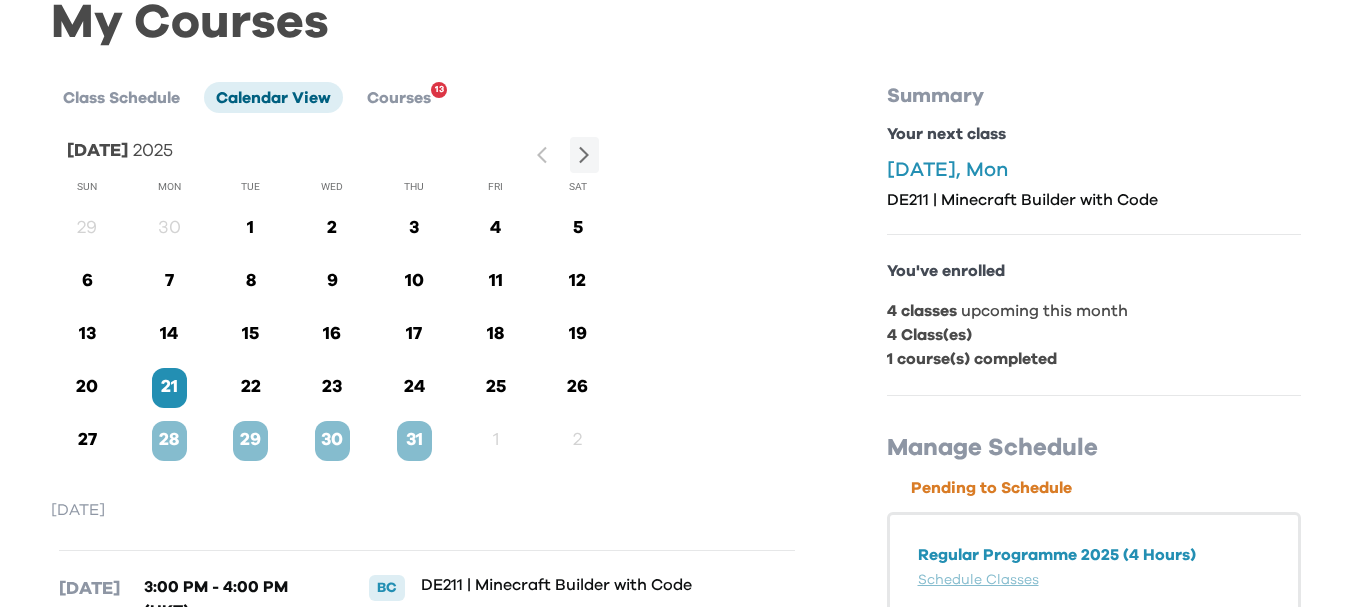 click on "22" at bounding box center [250, 387] 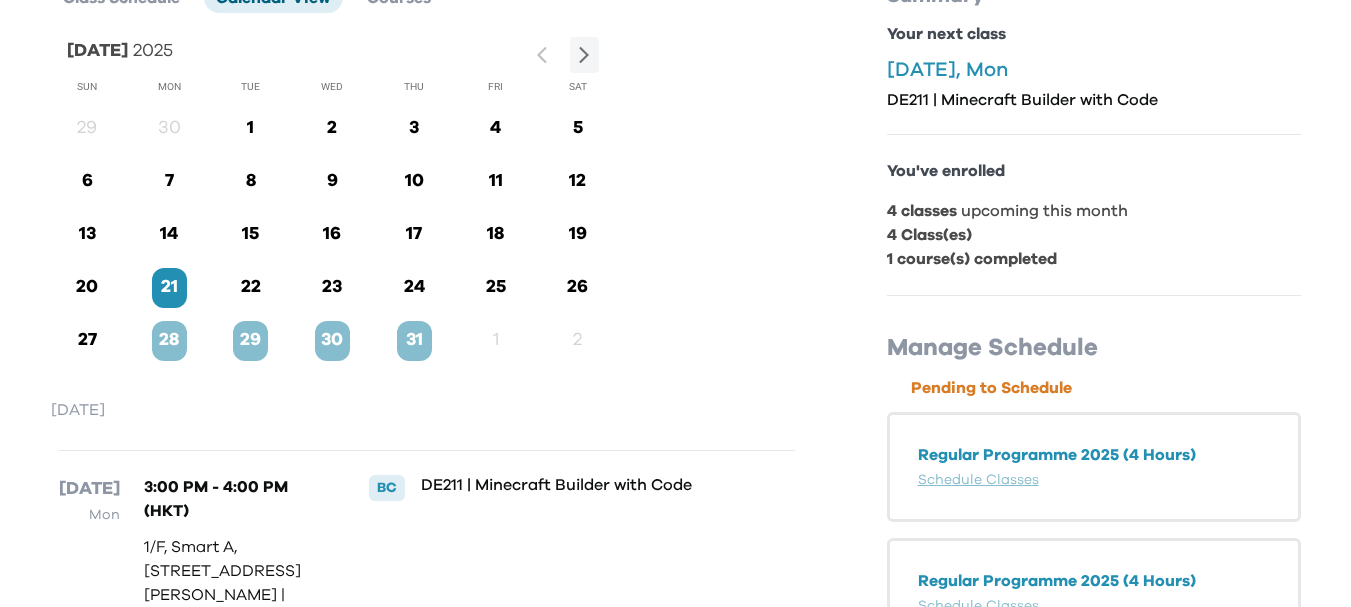 scroll, scrollTop: 100, scrollLeft: 0, axis: vertical 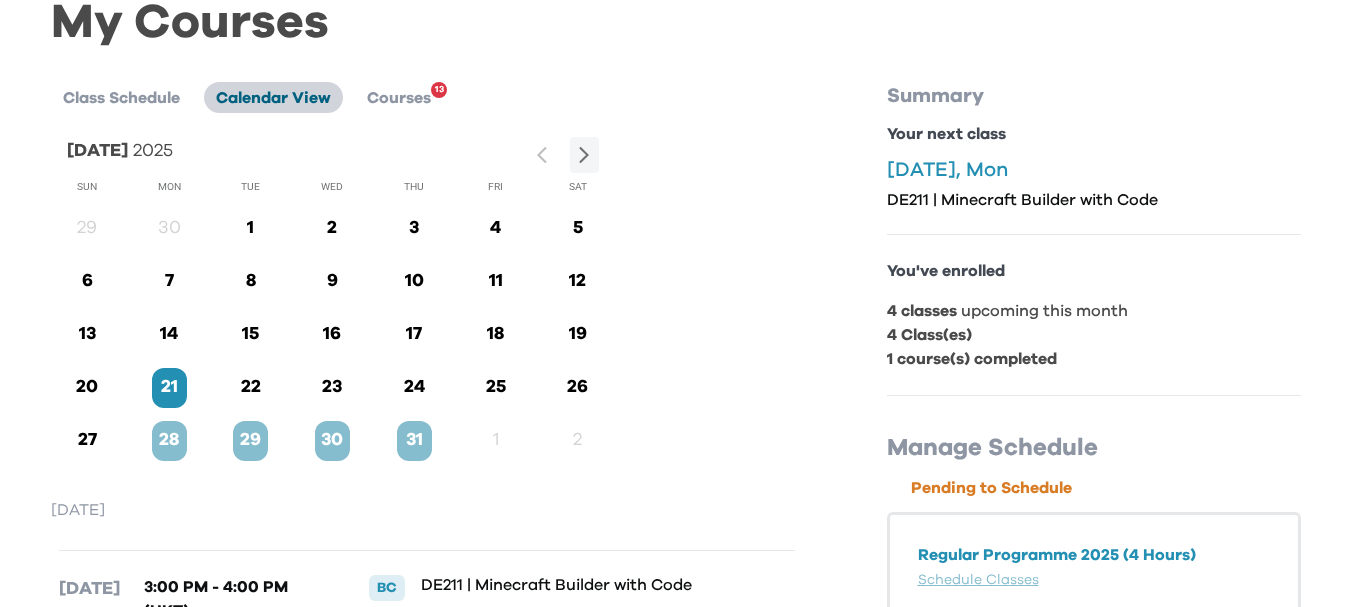 click on "Calendar View" at bounding box center (273, 98) 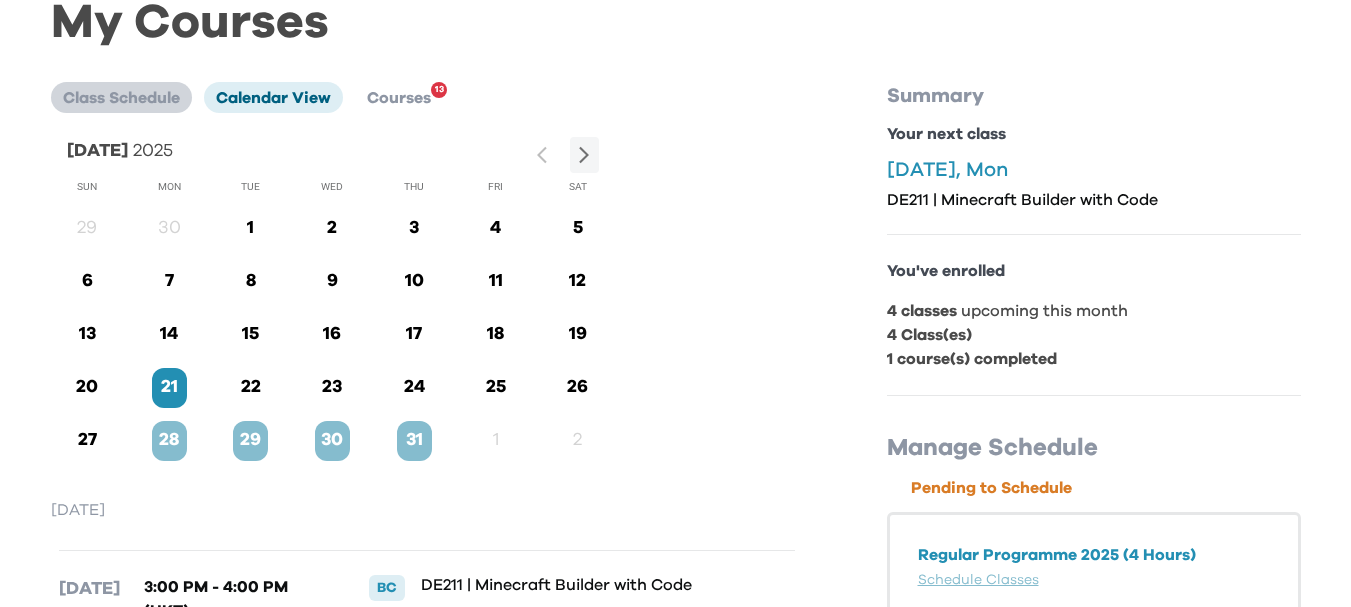 click on "Class Schedule" at bounding box center (121, 98) 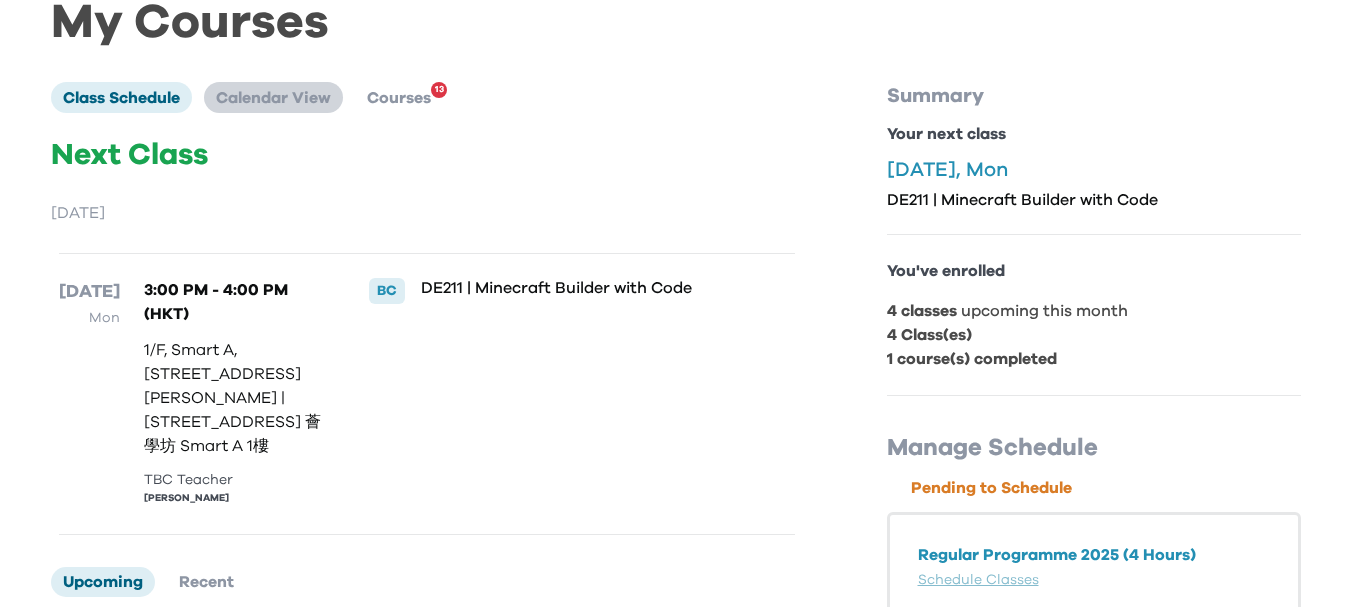 click on "Calendar View" at bounding box center (273, 97) 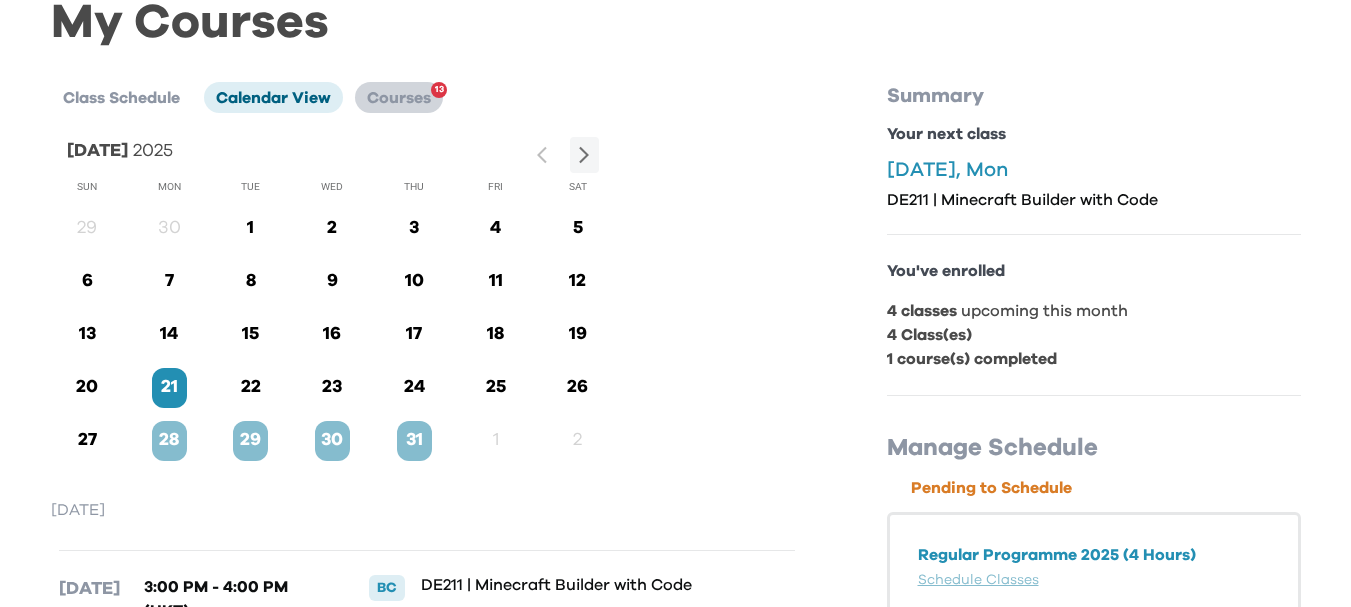click on "Courses" at bounding box center [399, 98] 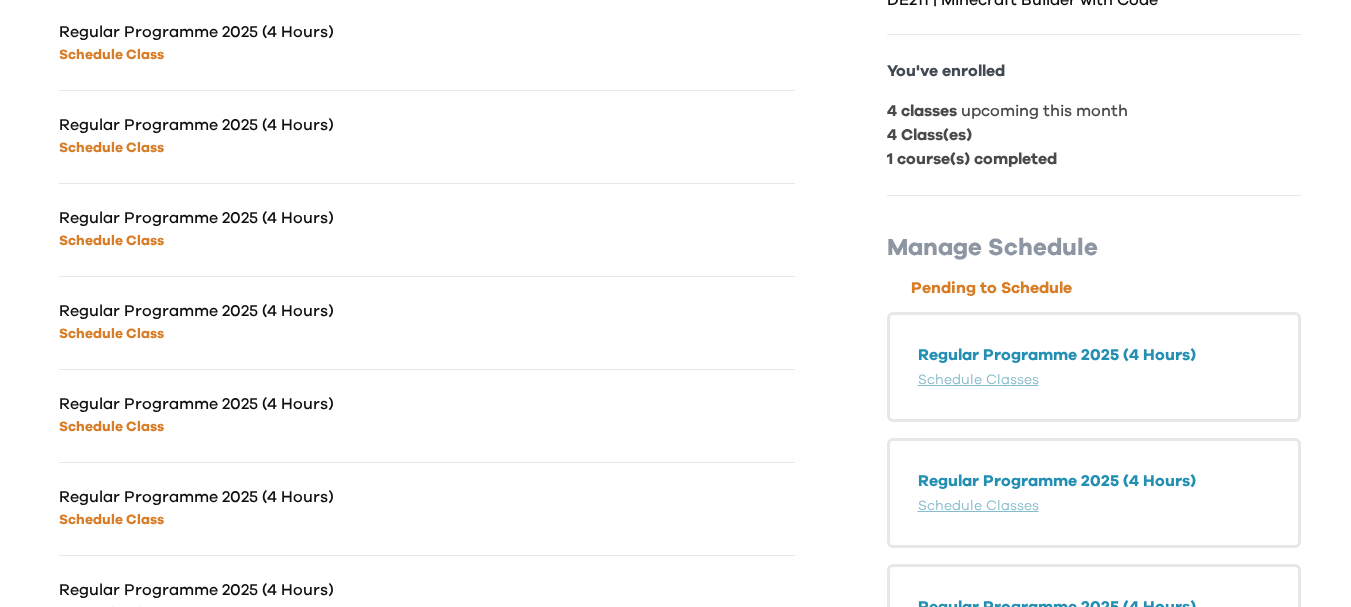 scroll, scrollTop: 0, scrollLeft: 0, axis: both 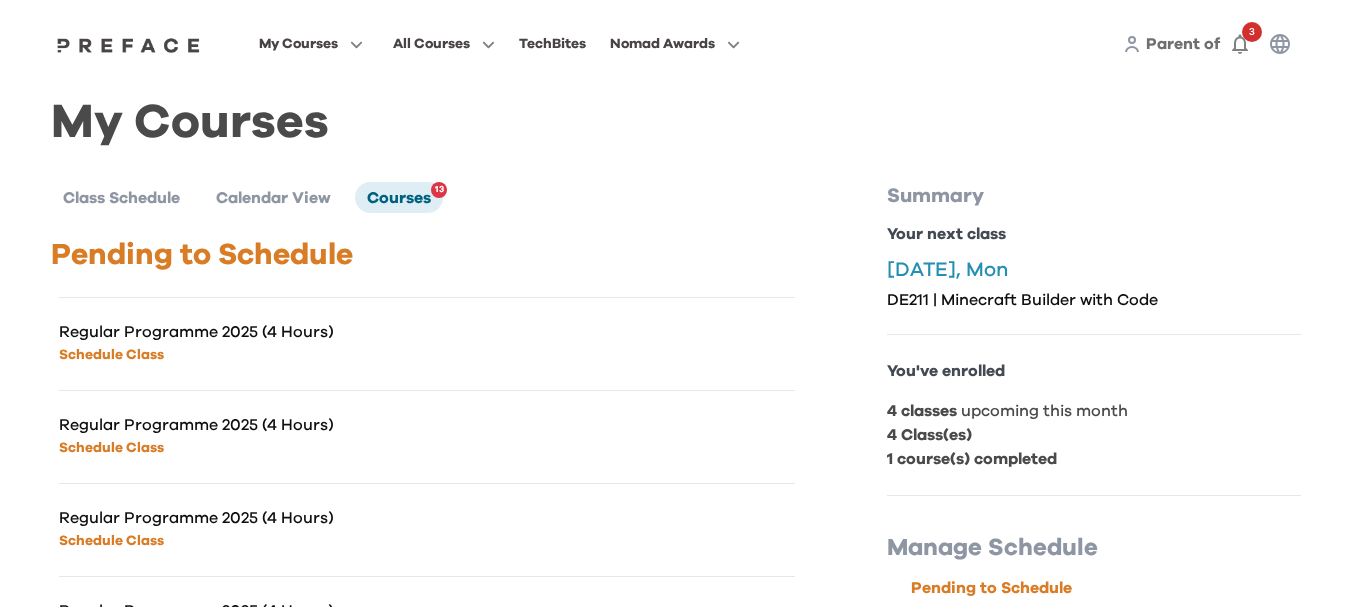 click on "Schedule Class" at bounding box center [111, 355] 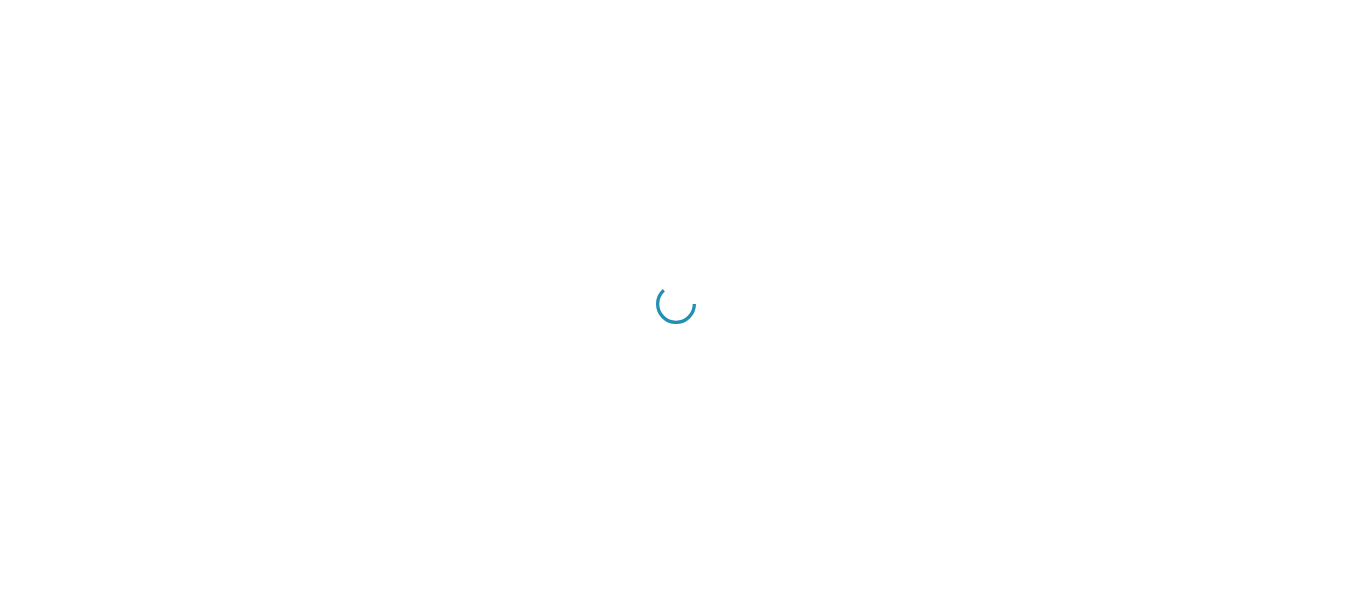 scroll, scrollTop: 0, scrollLeft: 0, axis: both 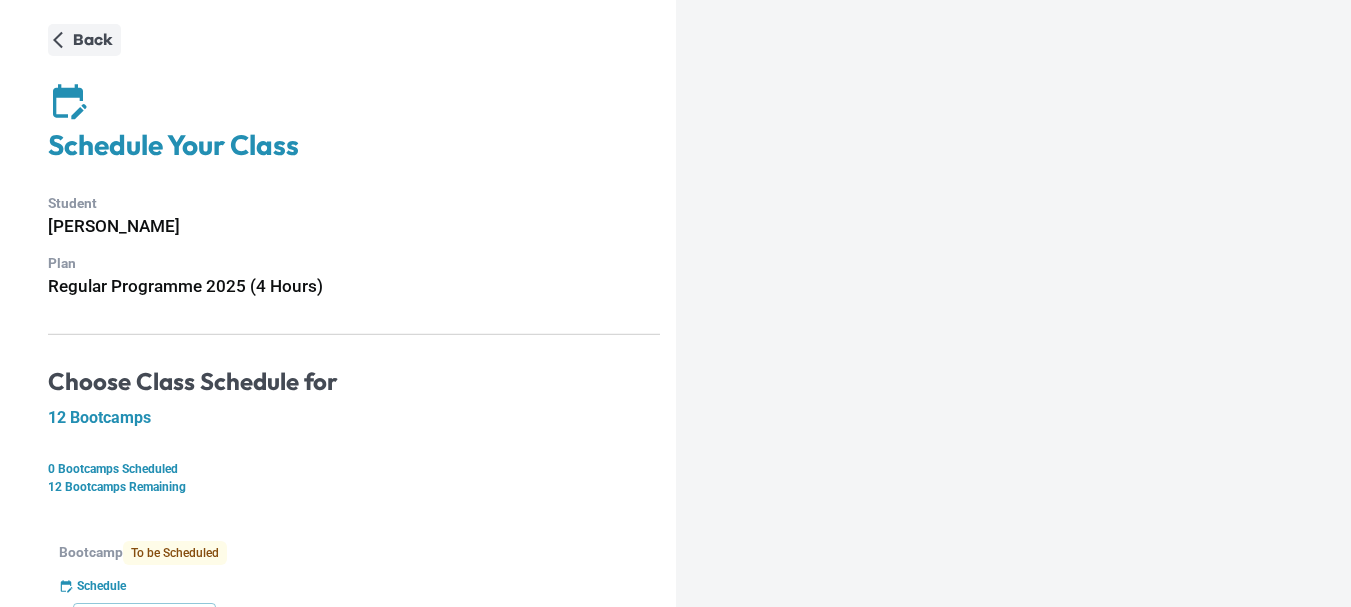 click 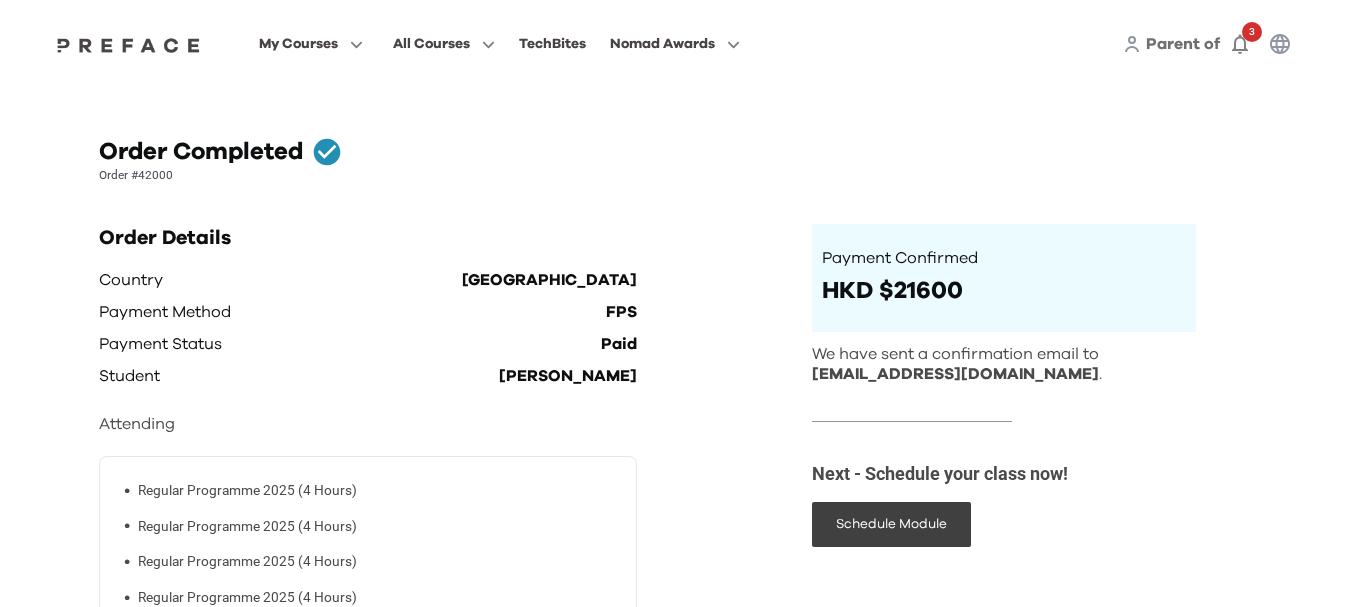 scroll, scrollTop: 100, scrollLeft: 0, axis: vertical 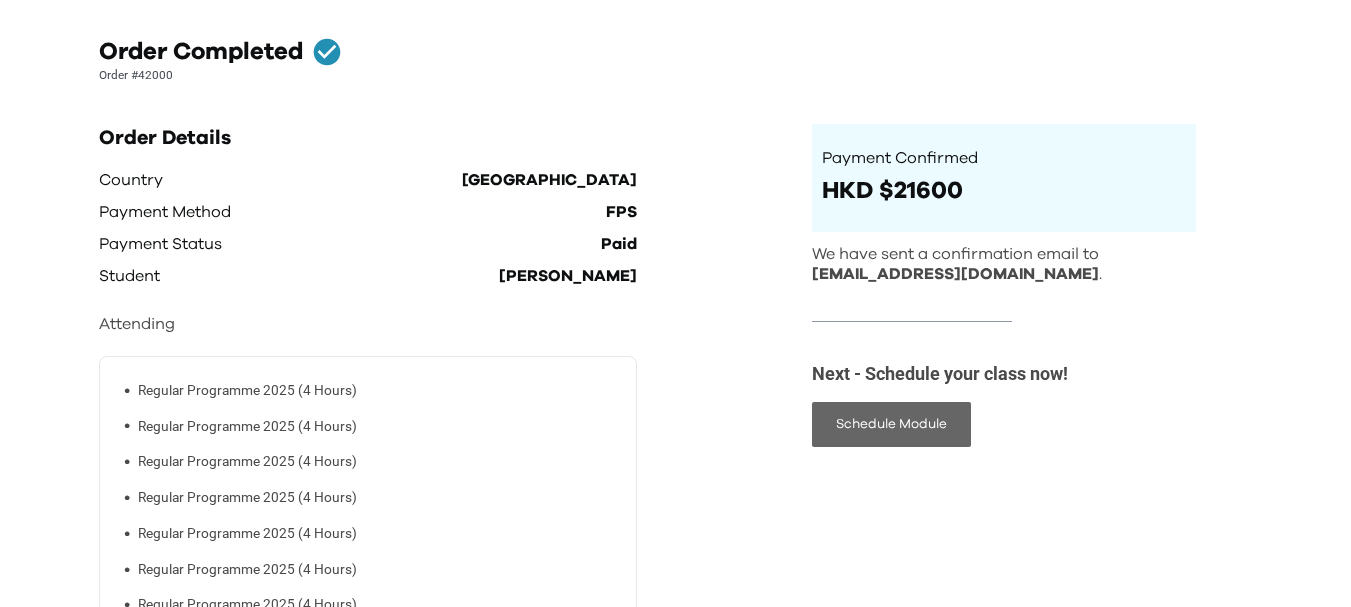 click on "Schedule Module" at bounding box center [891, 424] 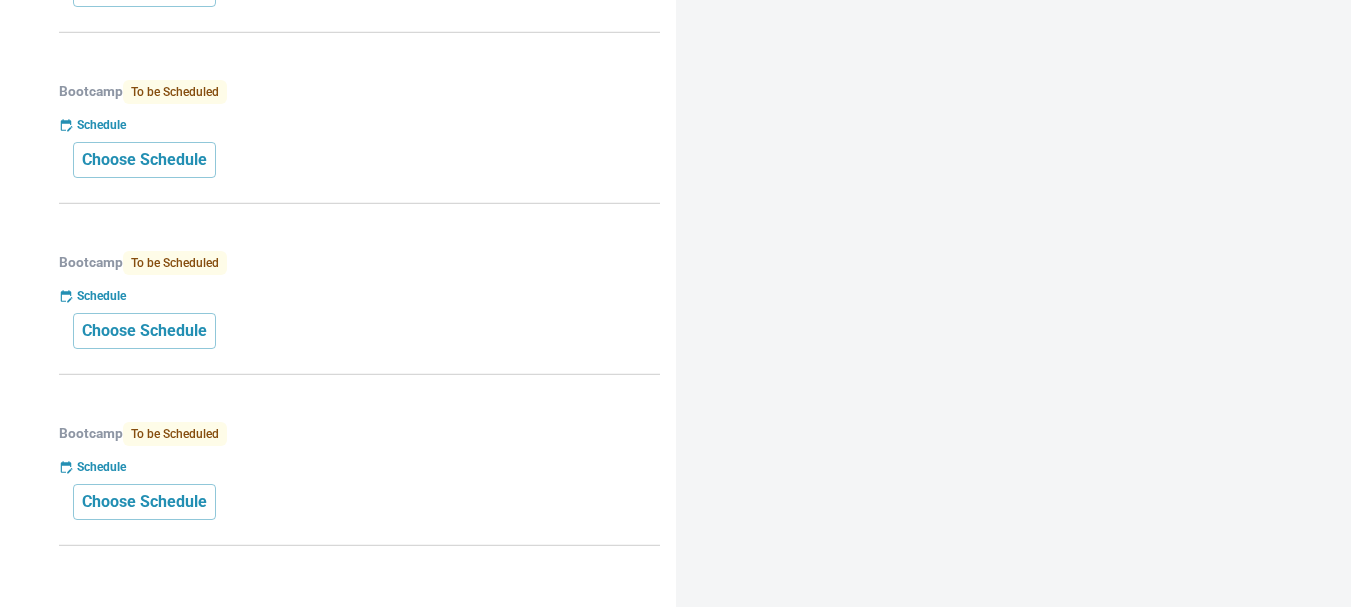 scroll, scrollTop: 2009, scrollLeft: 0, axis: vertical 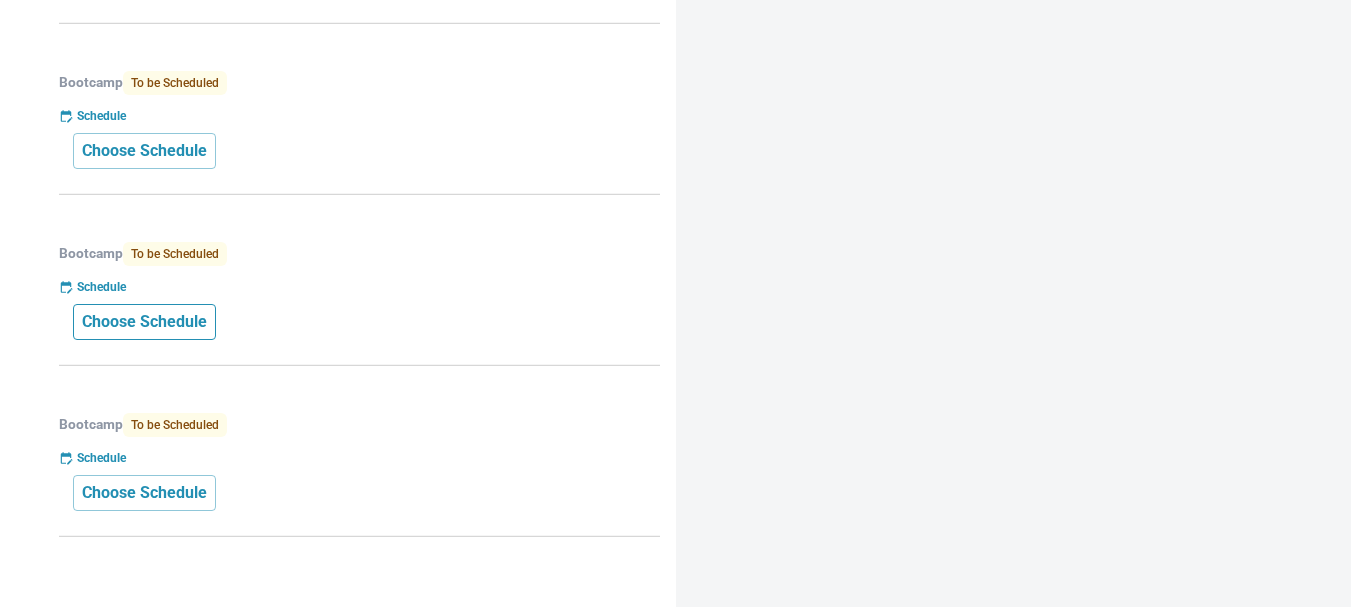 click on "Choose Schedule" at bounding box center [144, 322] 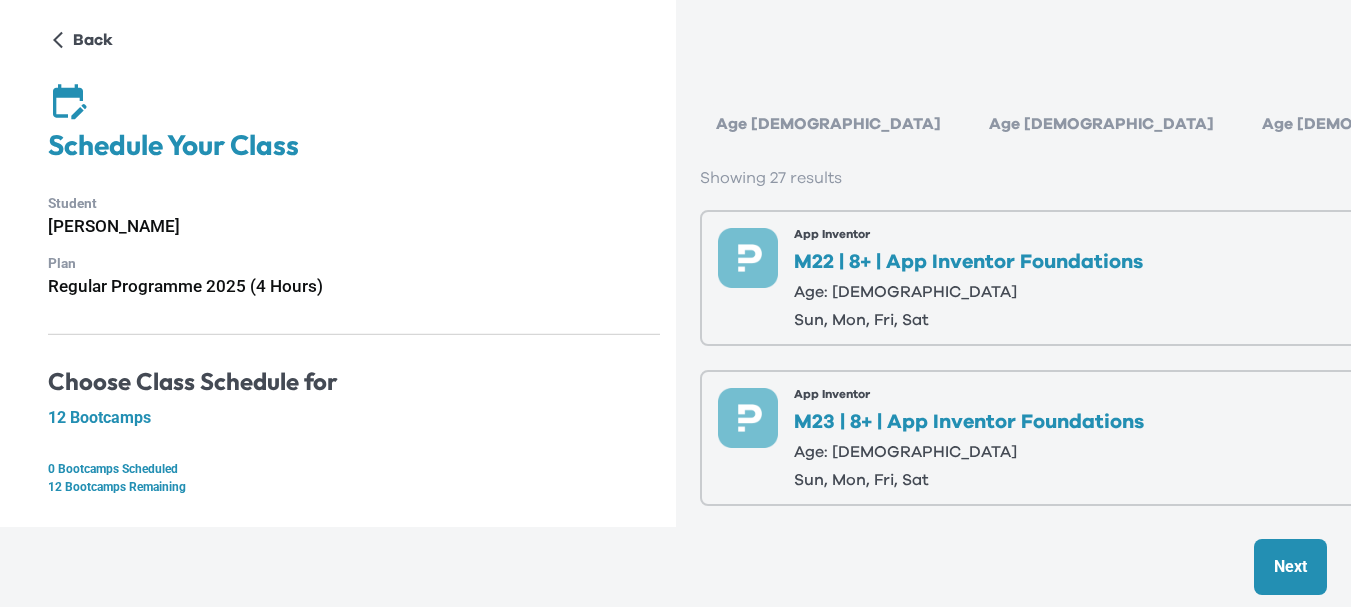 scroll, scrollTop: 400, scrollLeft: 0, axis: vertical 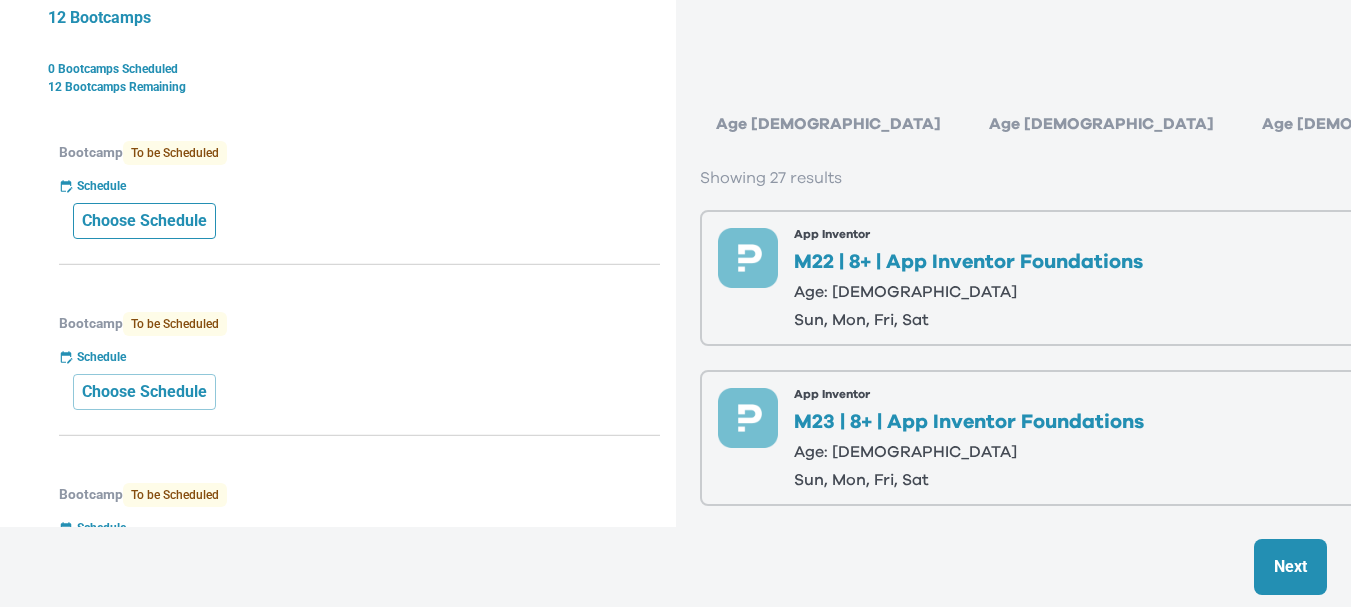 click on "Choose Schedule" at bounding box center [144, 221] 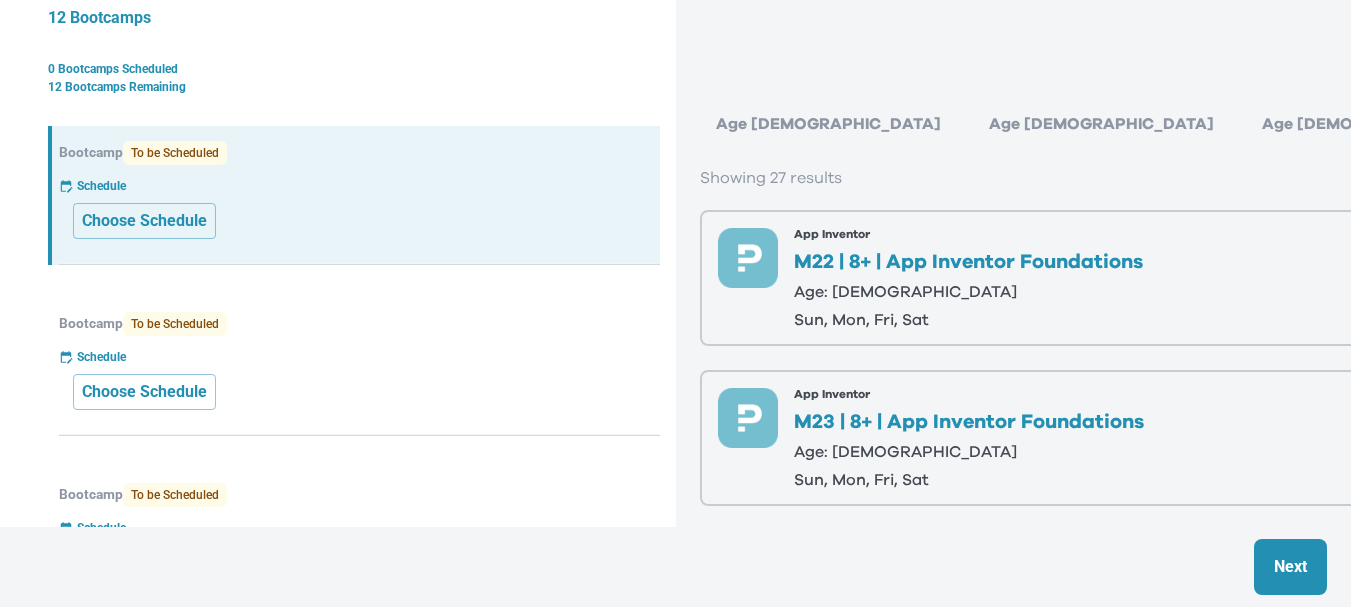 click on "Age 8-9" at bounding box center (1374, 124) 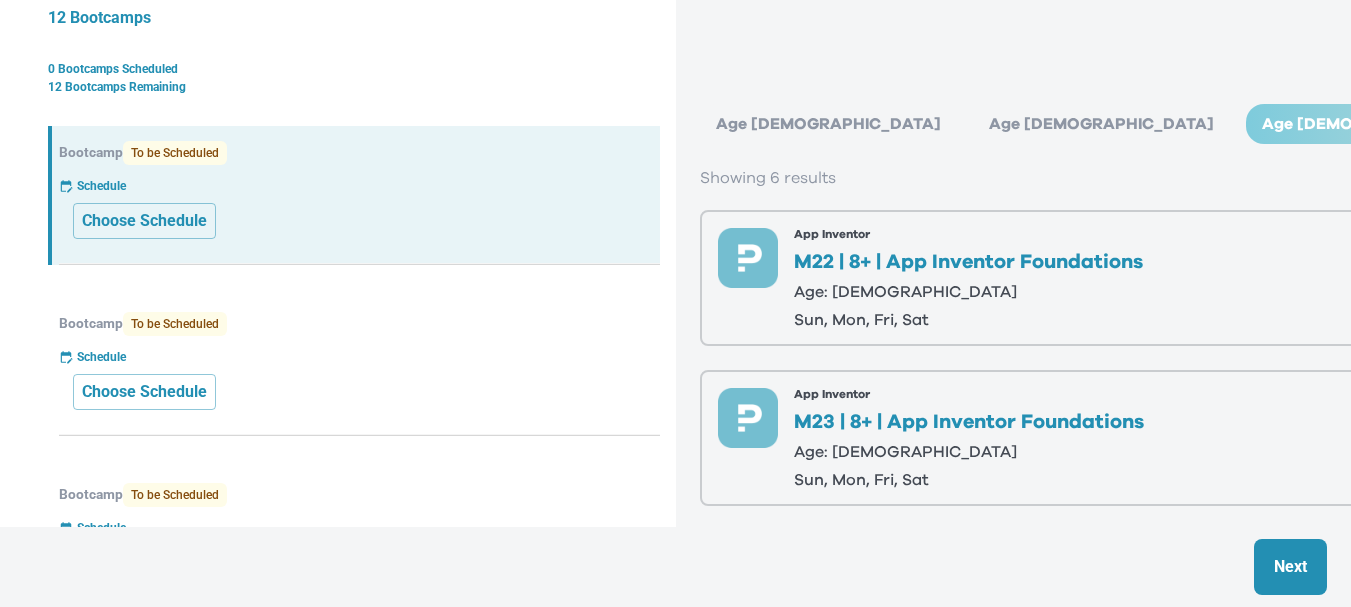 click on "Age 10+" at bounding box center (1652, 124) 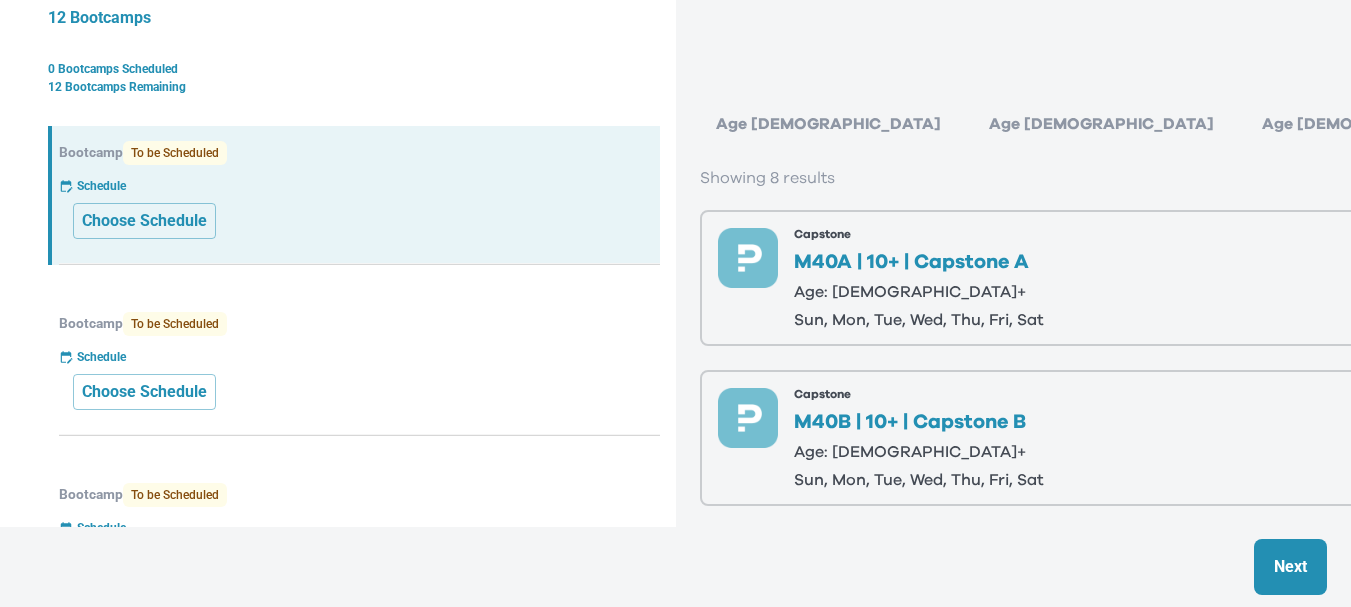 click on "Age 8-9" at bounding box center (1374, 124) 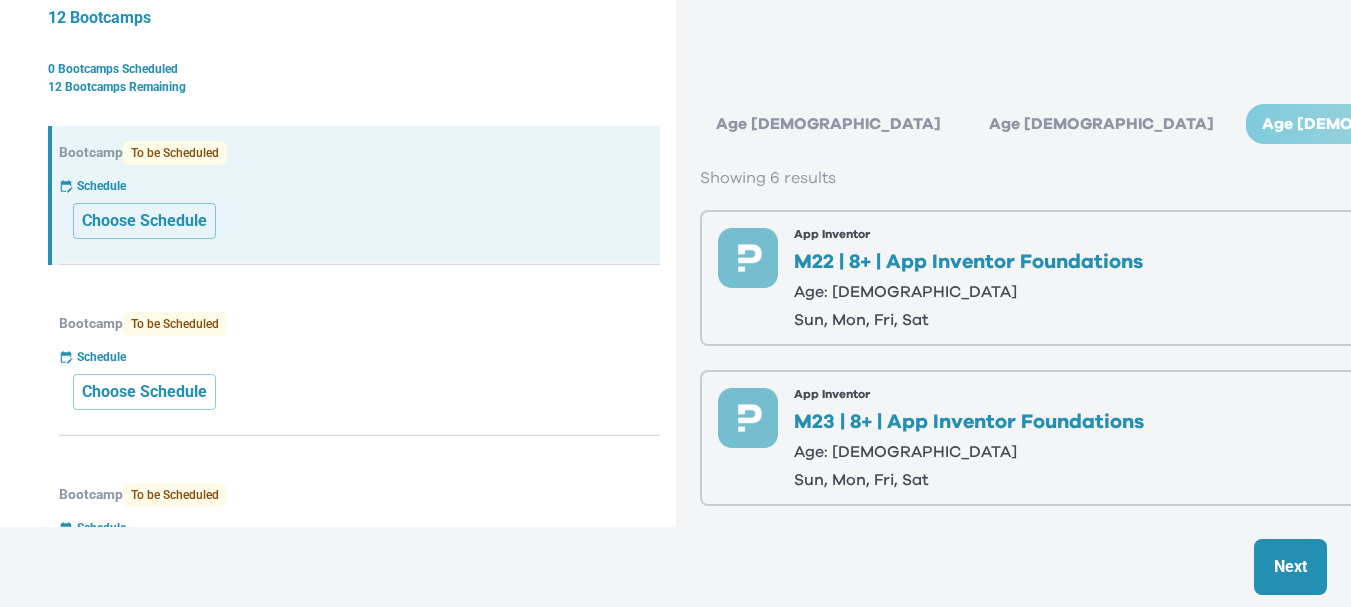scroll, scrollTop: 0, scrollLeft: 0, axis: both 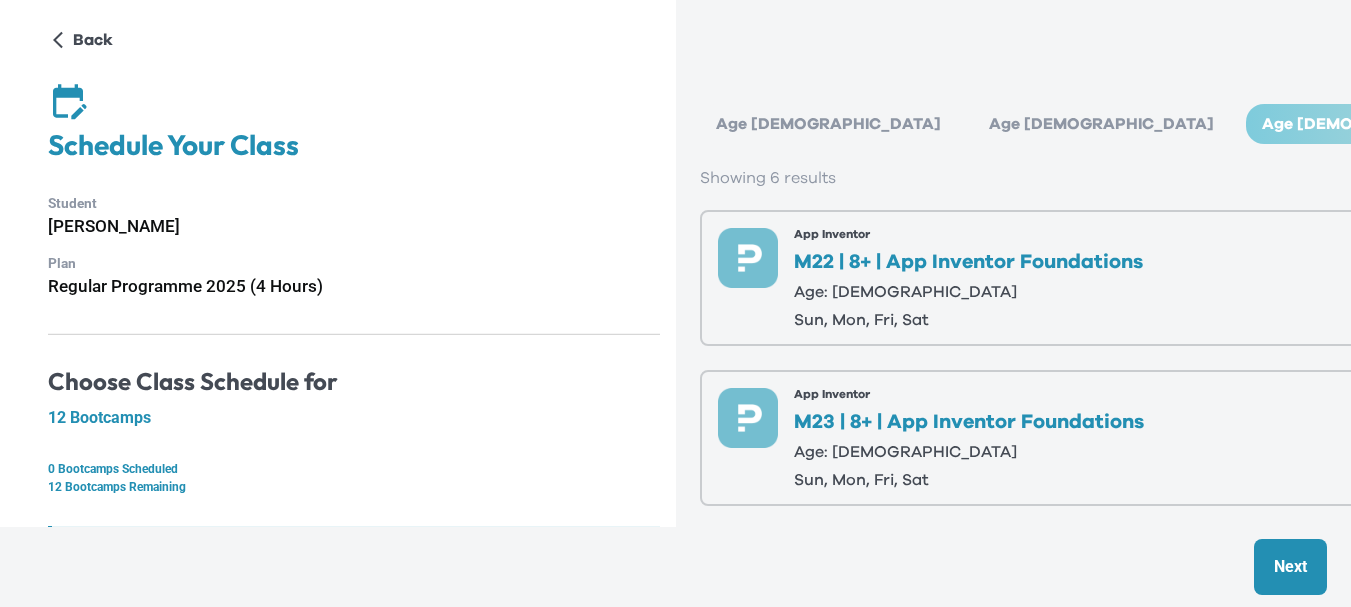 click on "Schedule Your Class" at bounding box center [354, 145] 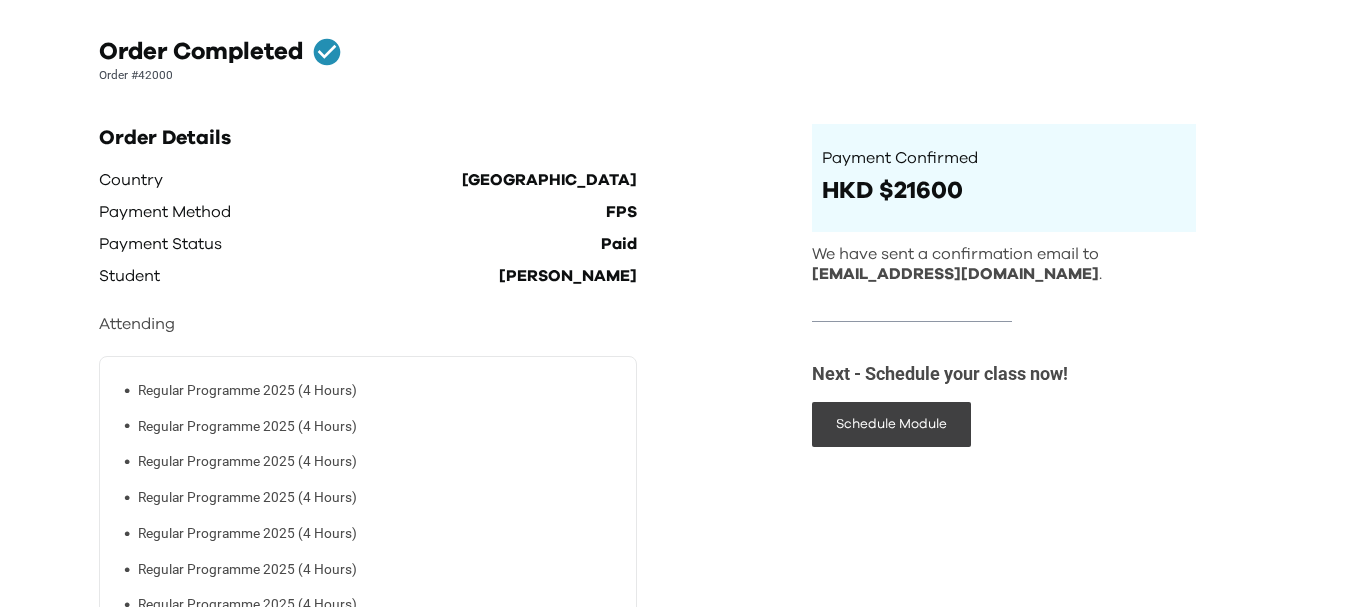 scroll, scrollTop: 200, scrollLeft: 0, axis: vertical 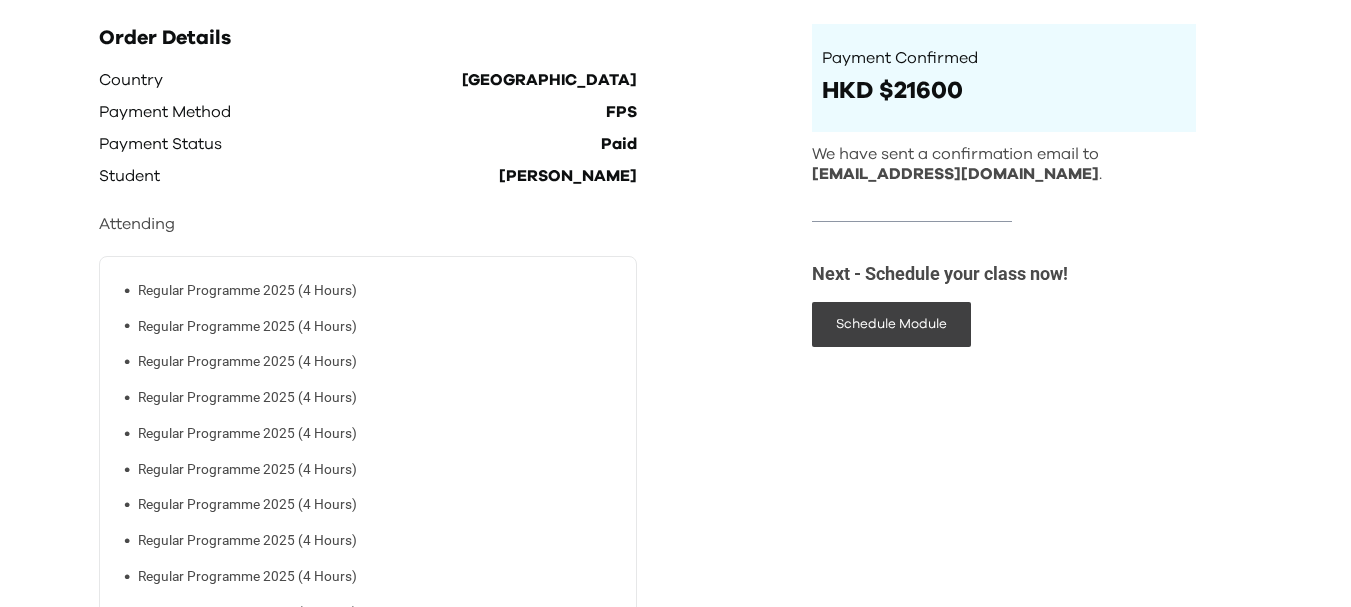 click on "Regular Programme 2025 (4 Hours)" at bounding box center (247, 361) 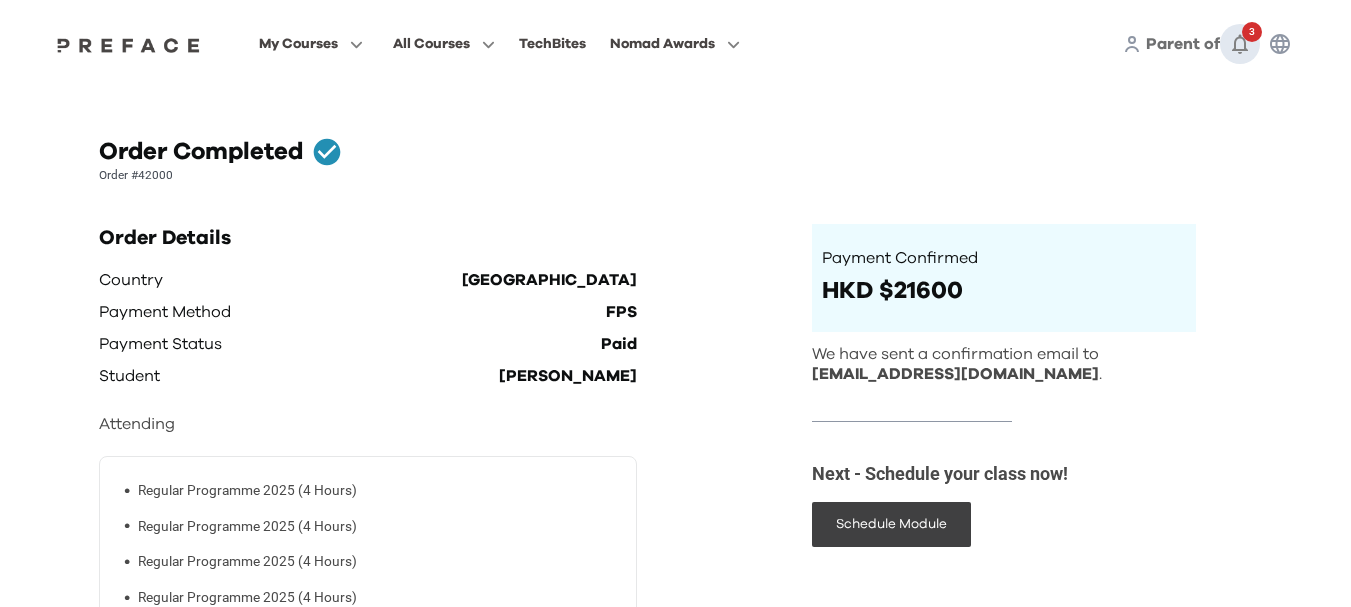 click 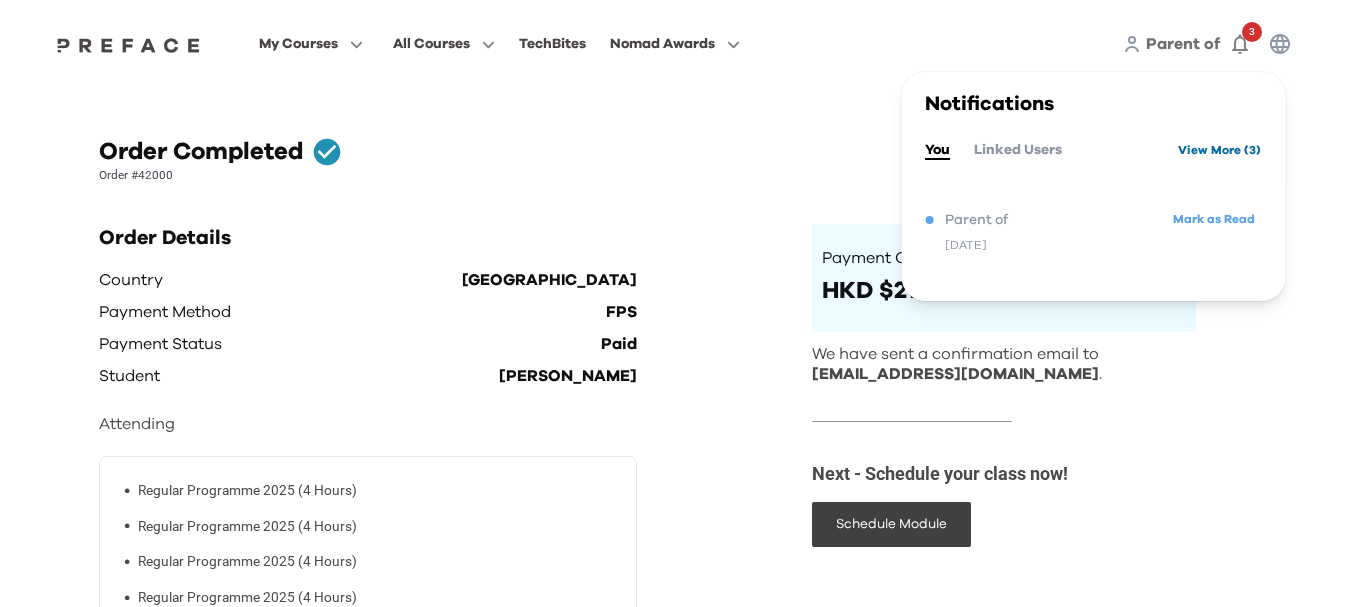 click on "View More ( 3 )" at bounding box center (1219, 150) 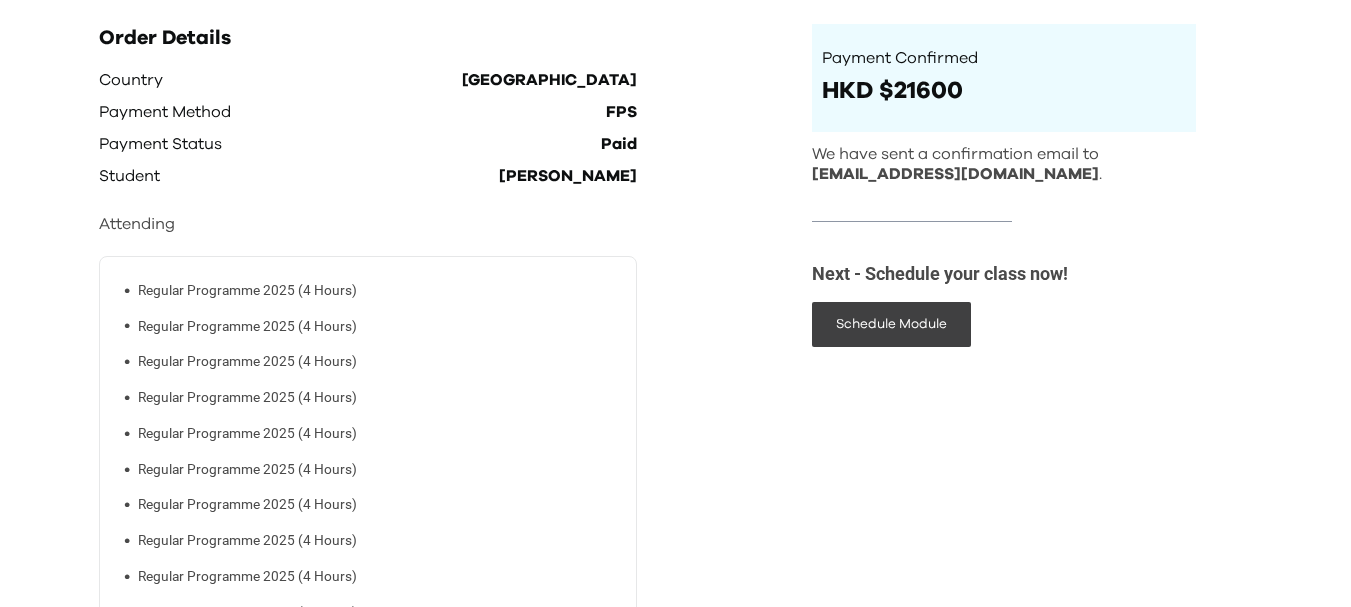 scroll, scrollTop: 0, scrollLeft: 0, axis: both 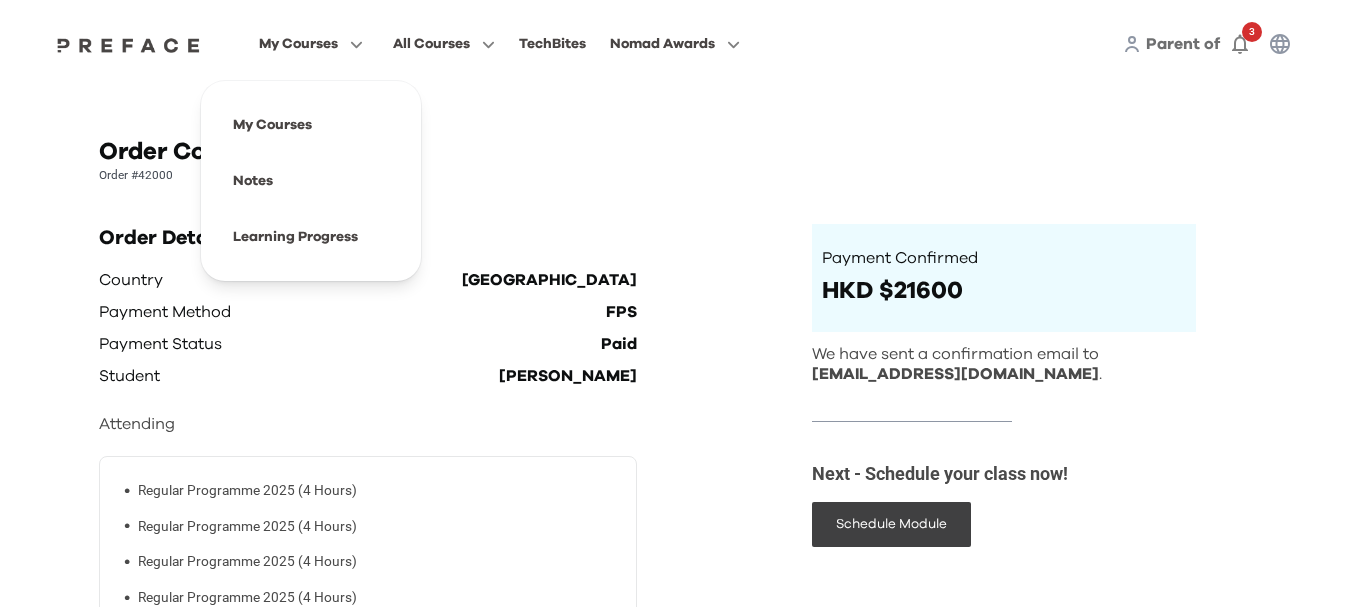 click on "My Courses" at bounding box center [298, 44] 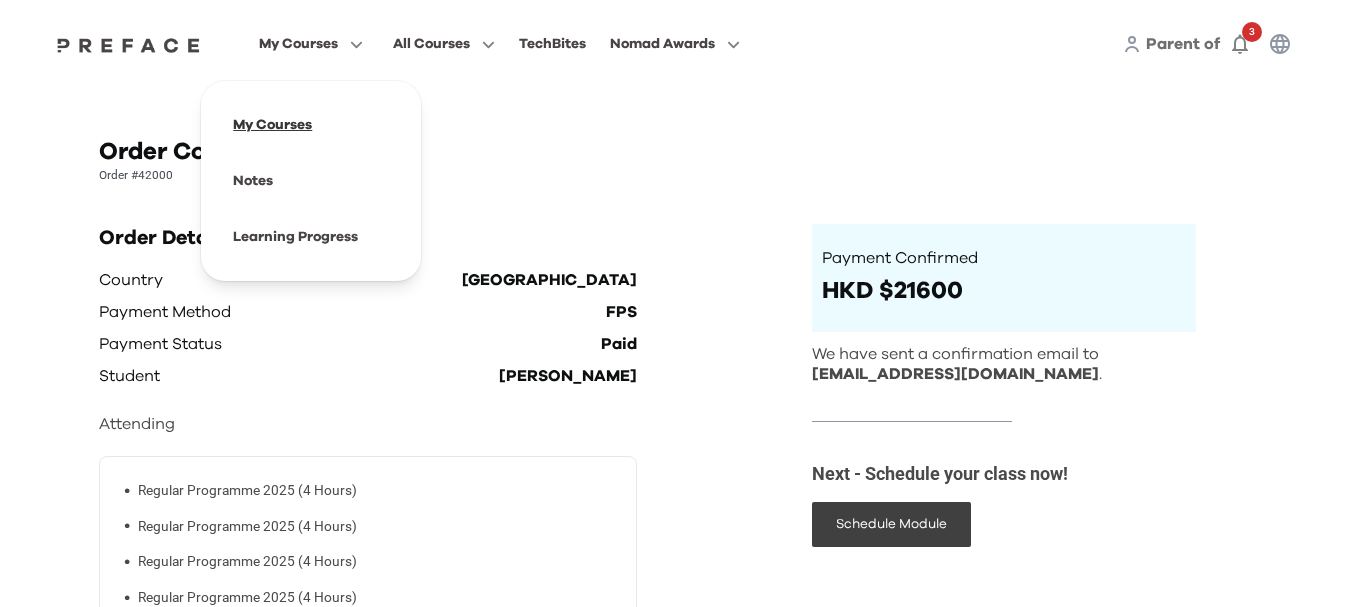 click at bounding box center (311, 125) 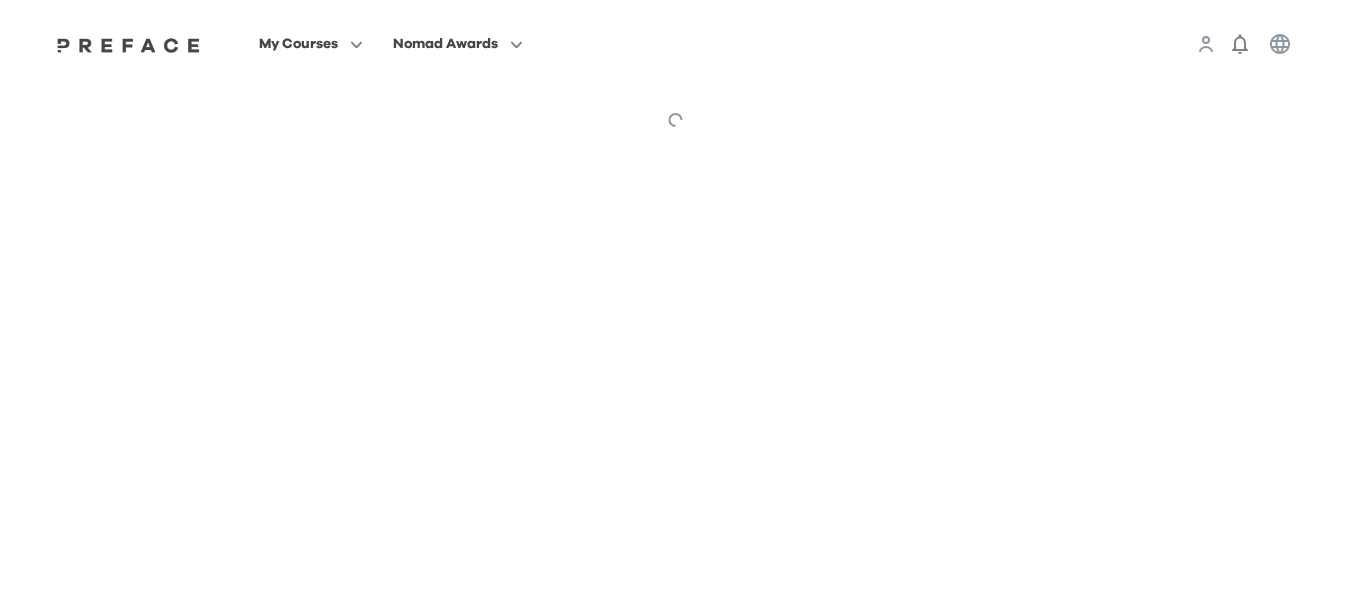 scroll, scrollTop: 0, scrollLeft: 0, axis: both 